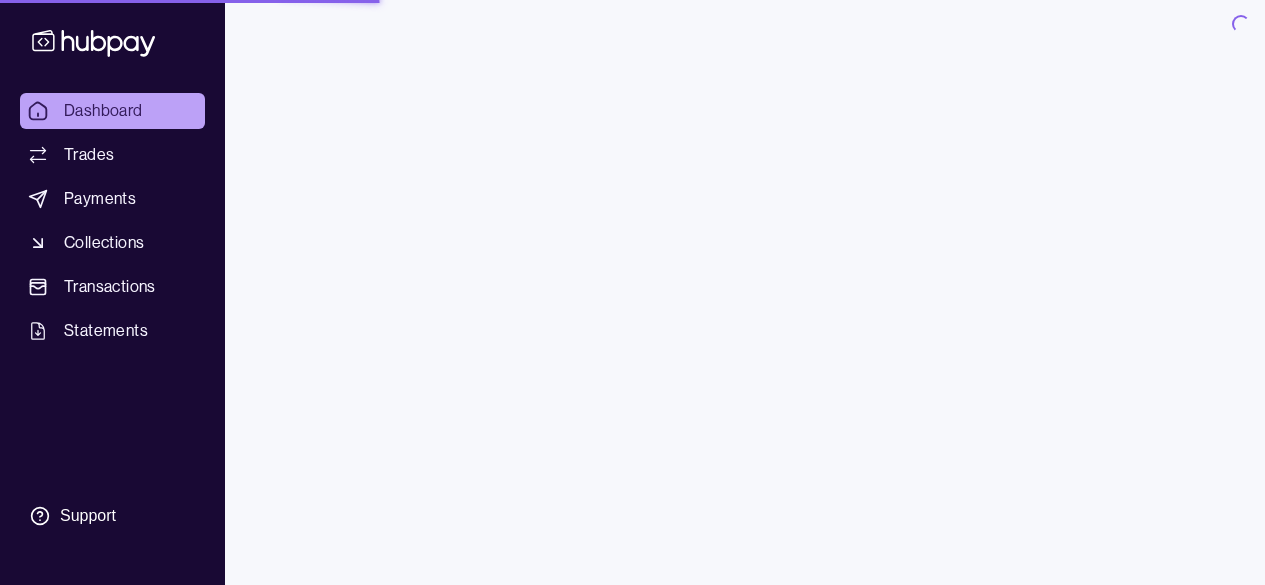 scroll, scrollTop: 0, scrollLeft: 0, axis: both 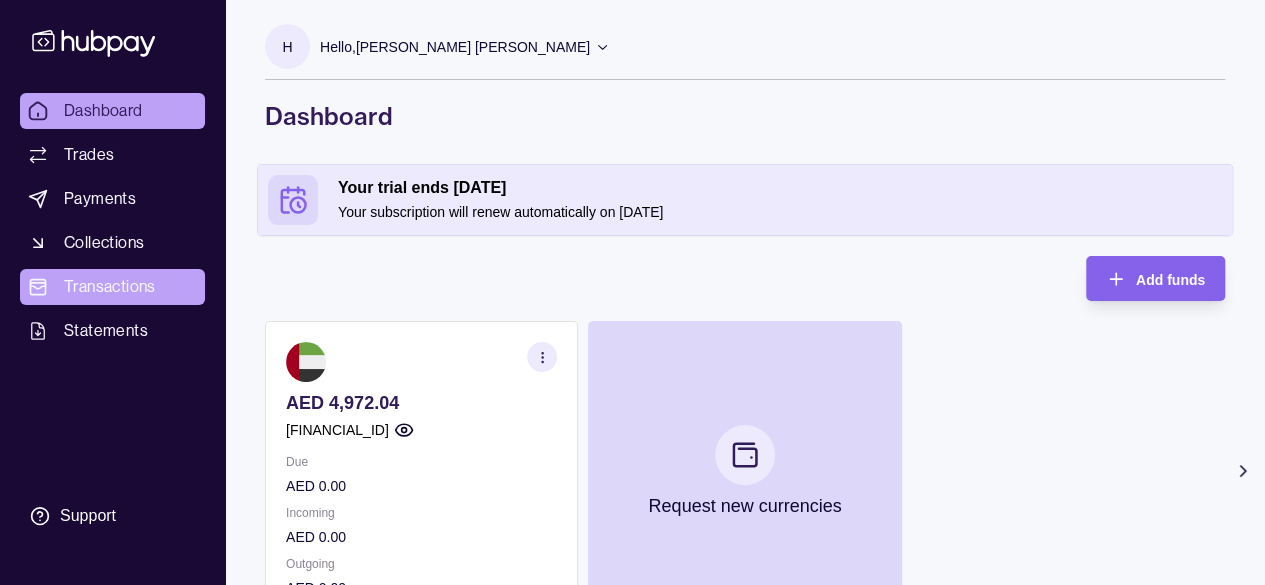 click on "Transactions" at bounding box center [110, 287] 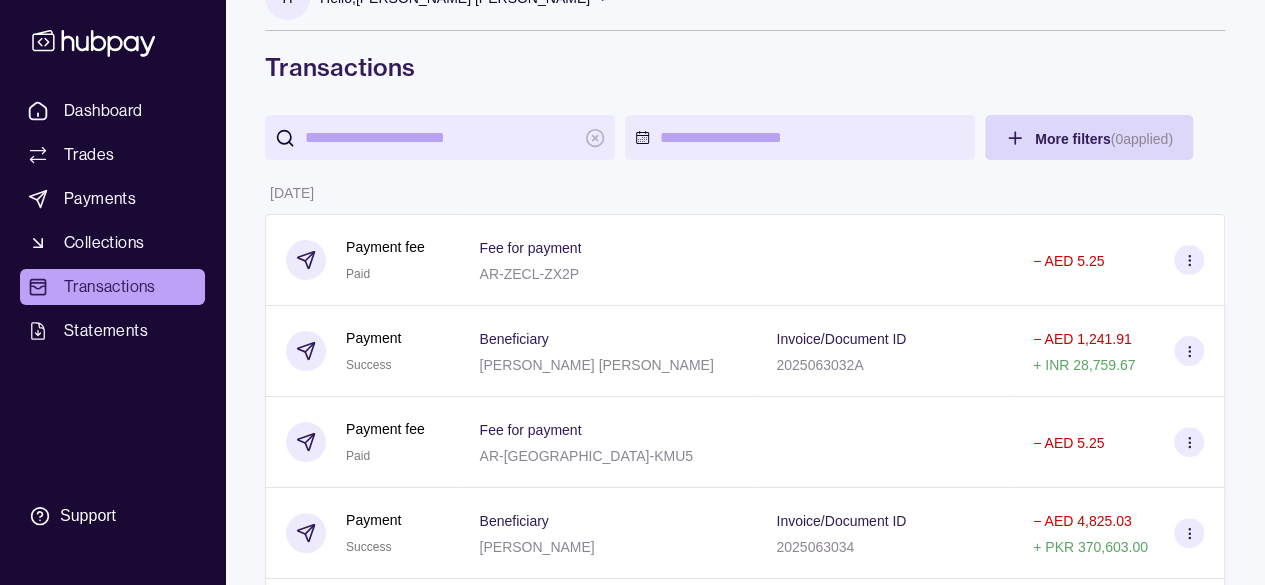 scroll, scrollTop: 0, scrollLeft: 0, axis: both 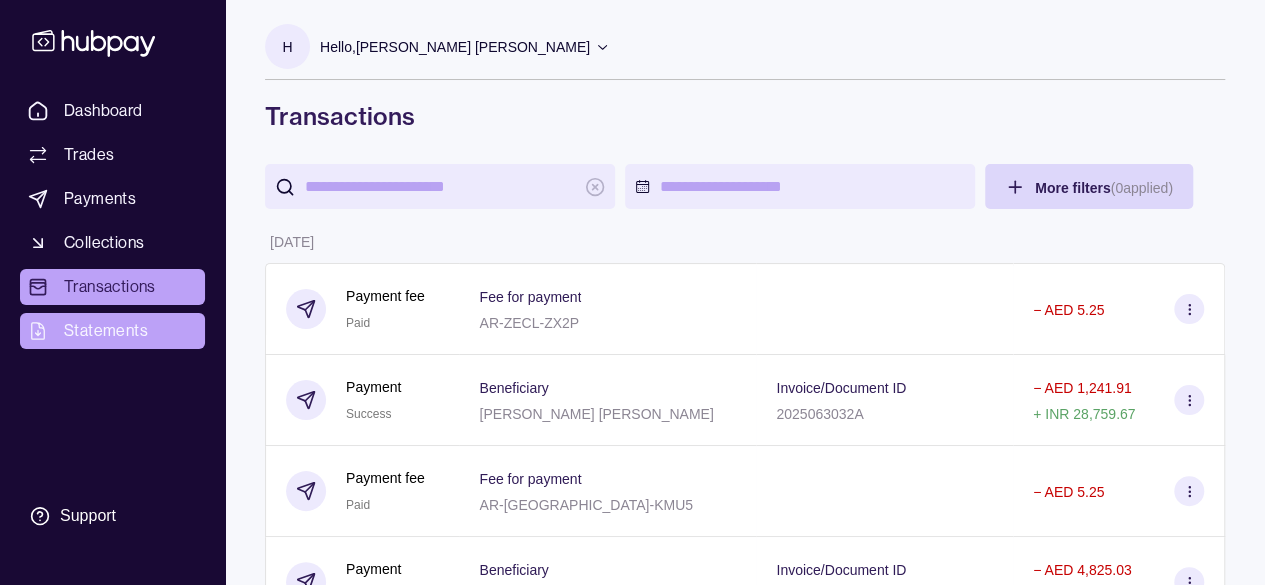 click on "Statements" at bounding box center (106, 331) 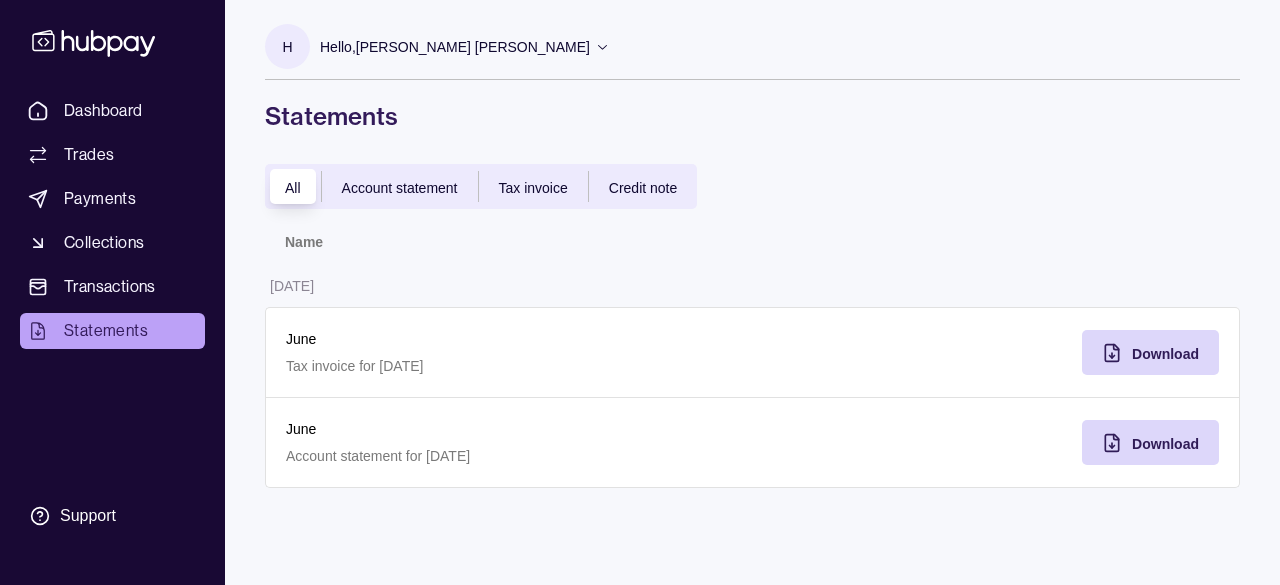 click on "Account statement" at bounding box center [400, 188] 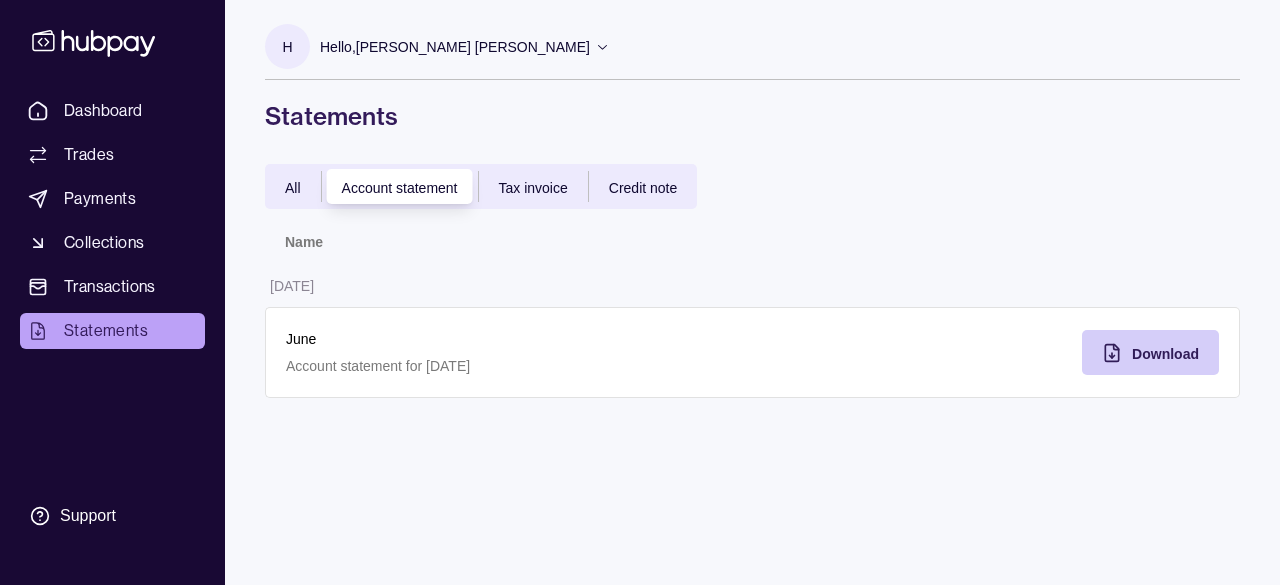 click 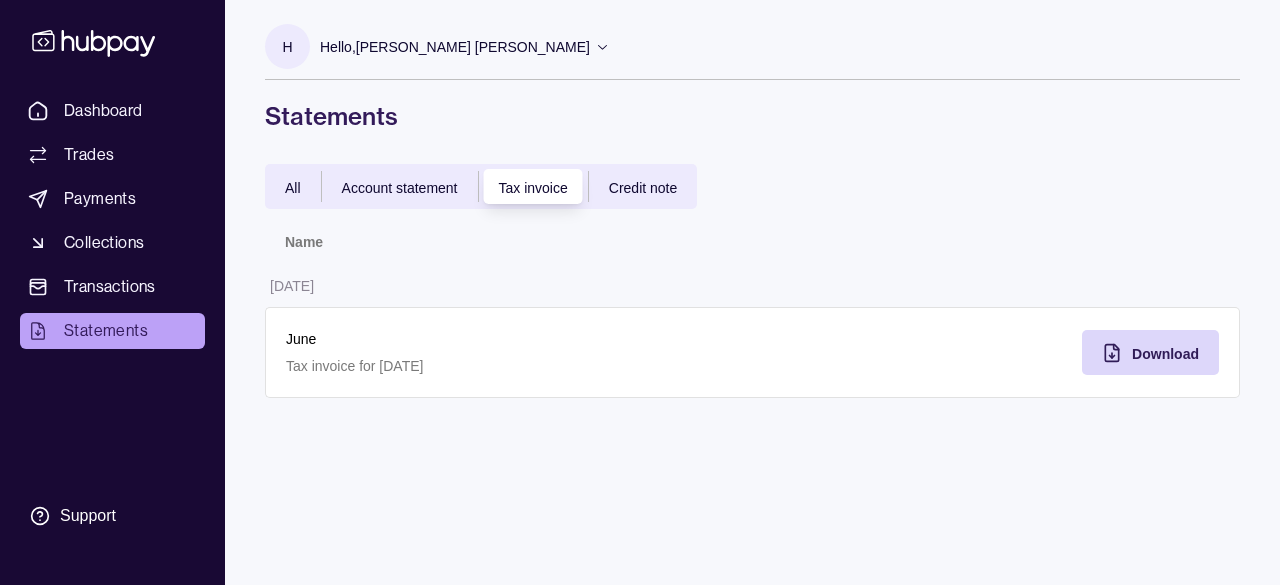 click on "Account statement" at bounding box center [400, 187] 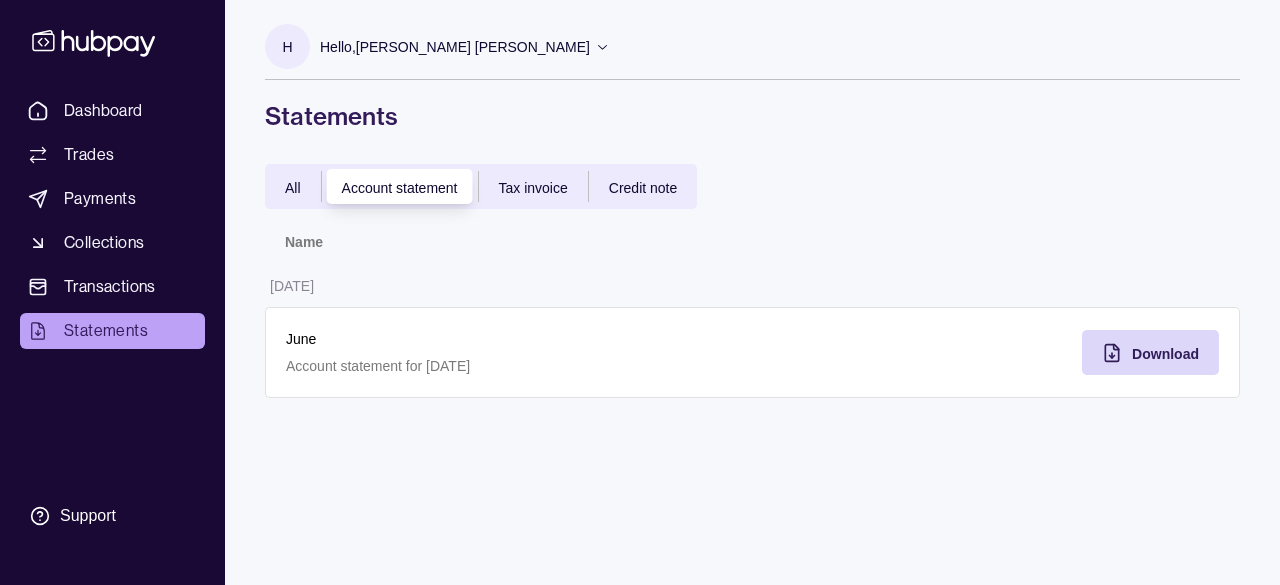 click on "All Account statement Tax invoice Credit note" at bounding box center (481, 186) 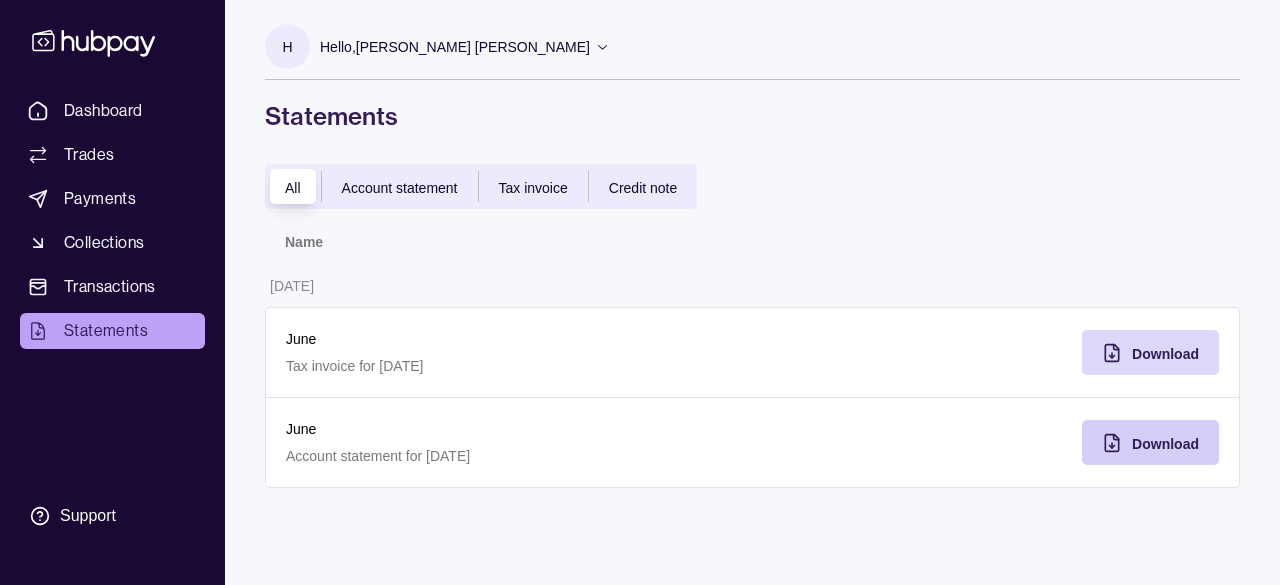 click on "Download" at bounding box center [1165, 444] 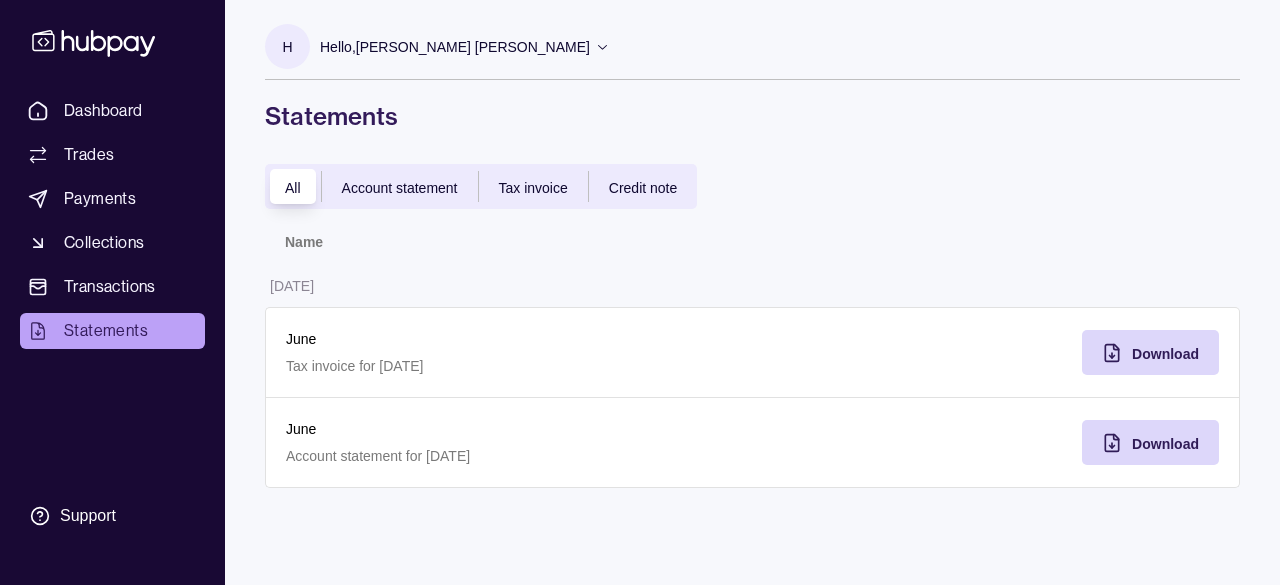 click on "Account statement" at bounding box center [400, 188] 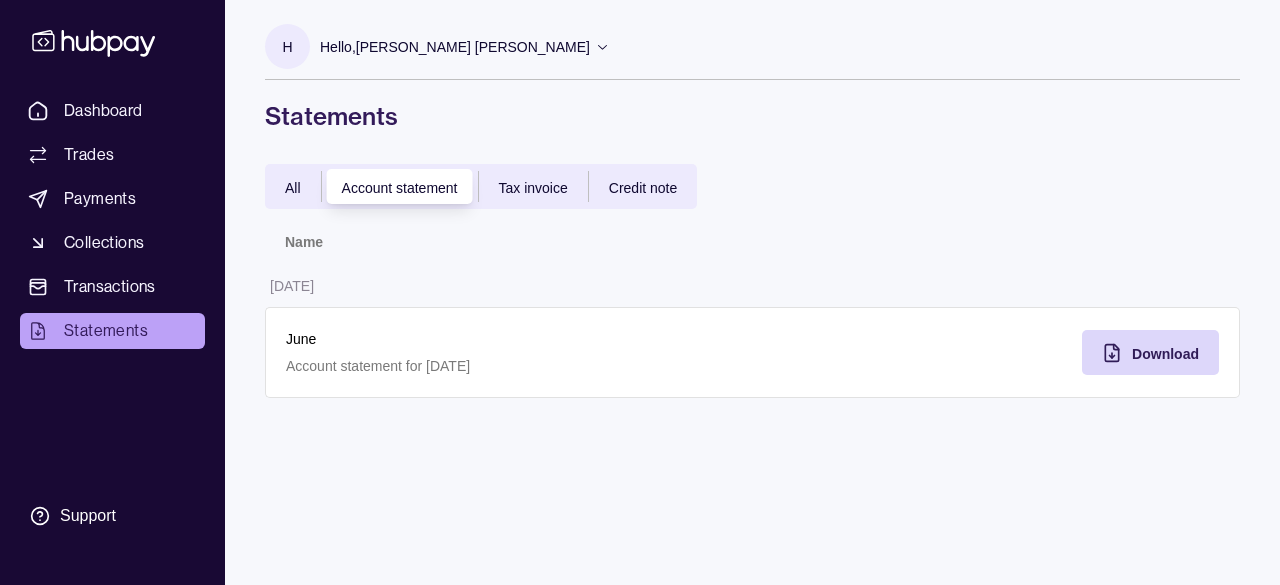 click on "All Account statement Tax invoice Credit note" at bounding box center [481, 186] 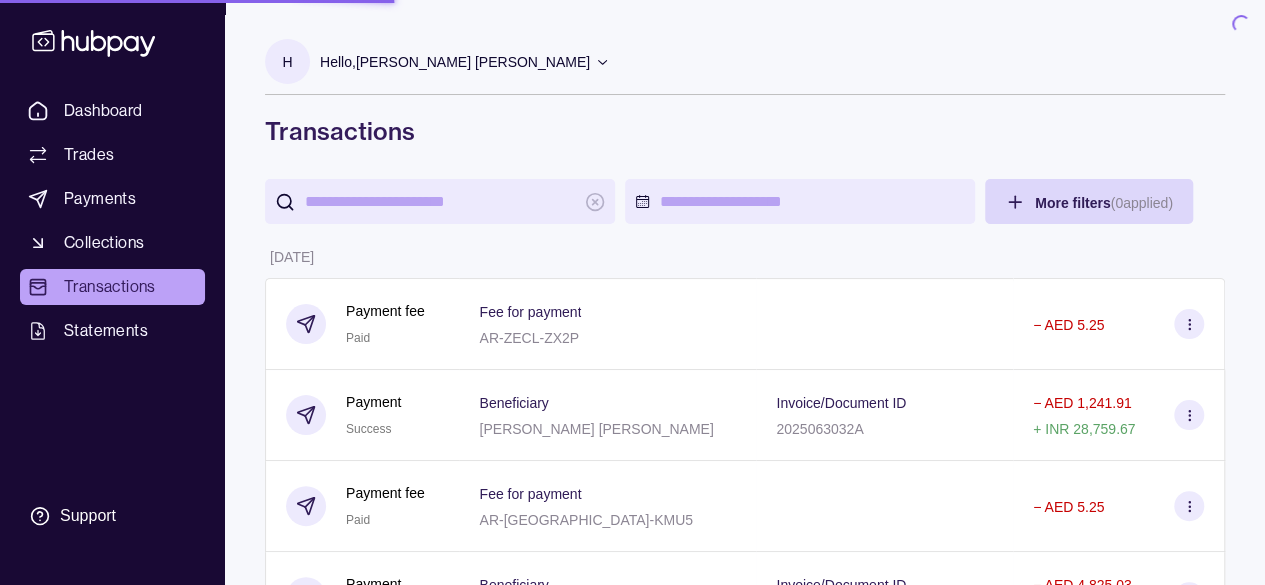 click on "Dashboard" at bounding box center (103, 111) 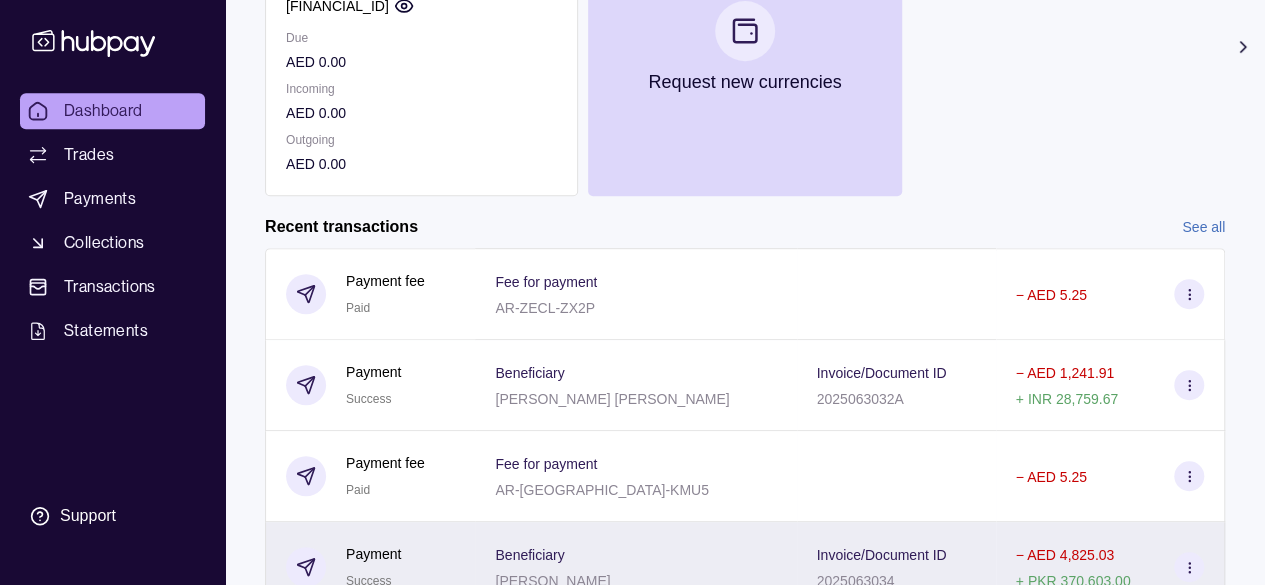 scroll, scrollTop: 423, scrollLeft: 0, axis: vertical 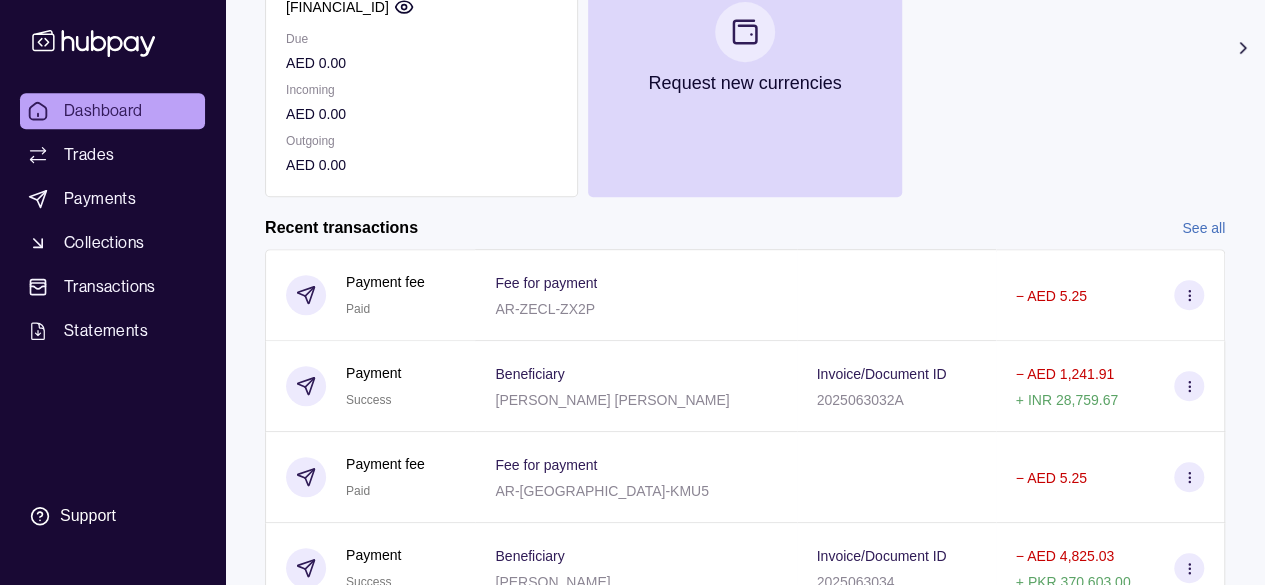 click on "See all" at bounding box center [1203, 228] 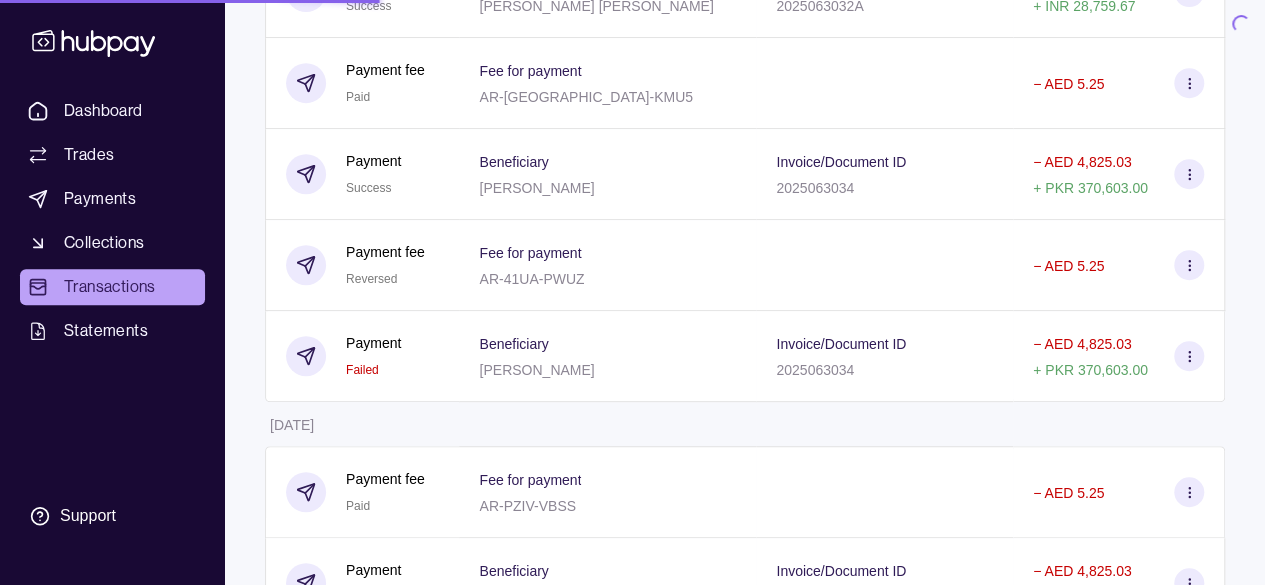 scroll, scrollTop: 0, scrollLeft: 0, axis: both 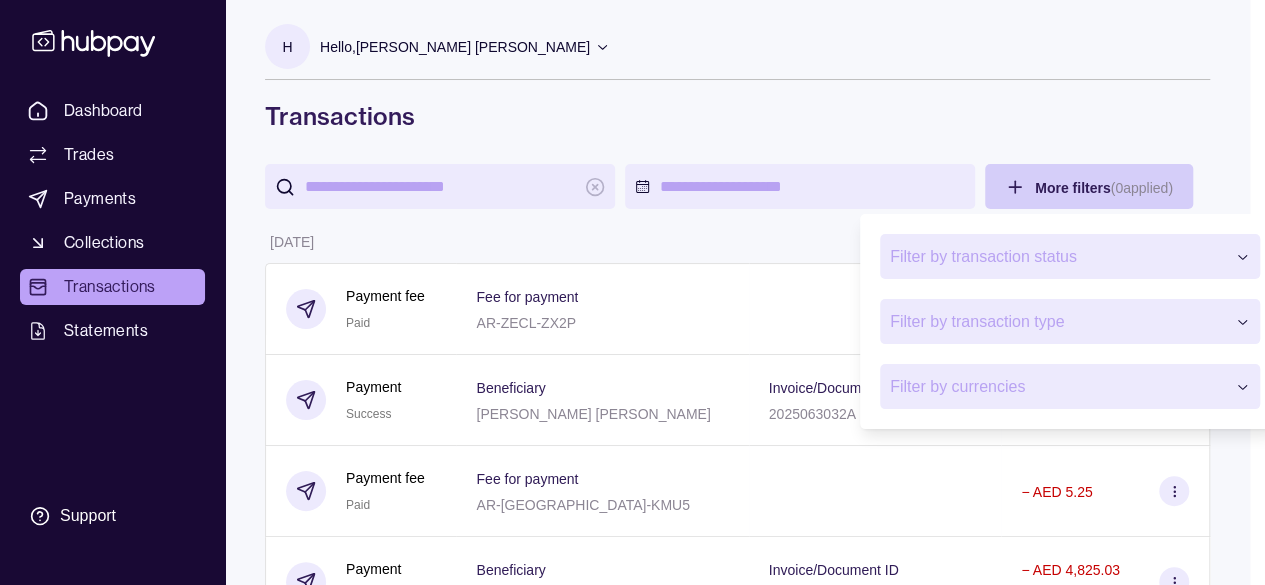 click on "Dashboard Trades Payments Collections Transactions Statements Support H Hello,  [PERSON_NAME] [PERSON_NAME] SUDO Consultants FZ LLC Account Terms and conditions Privacy policy Sign out Transactions More filters  ( 0  applied) Details Amount [DATE] Payment fee Paid Fee for payment AR-ZECL-ZX2P −   AED 5.25 Payment Success Beneficiary [PERSON_NAME] [PERSON_NAME] Invoice/Document ID 2025063032A −   AED 1,241.91 +   INR 28,759.67 Payment fee Paid Fee for payment AR-7UJL-KMU5 −   AED 5.25 Payment Success Beneficiary [PERSON_NAME] Invoice/Document ID 2025063034 −   AED 4,825.03 +   PKR 370,603.00 Payment fee Reversed Fee for payment AR-41UA-PWUZ −   AED 5.25 Payment Failed Beneficiary [PERSON_NAME] Invoice/Document ID 2025063034 −   AED 4,825.03 +   PKR 370,603.00 [DATE] Payment fee Paid Fee for payment AR-PZIV-VBSS −   AED 5.25 Payment Success Beneficiary [PERSON_NAME] Invoice/Document ID 2025063035 −   AED 4,825.03 +   PKR 370,603.00 Deposit Success Sender account [FINANCIAL_ID] +" at bounding box center [632, 1084] 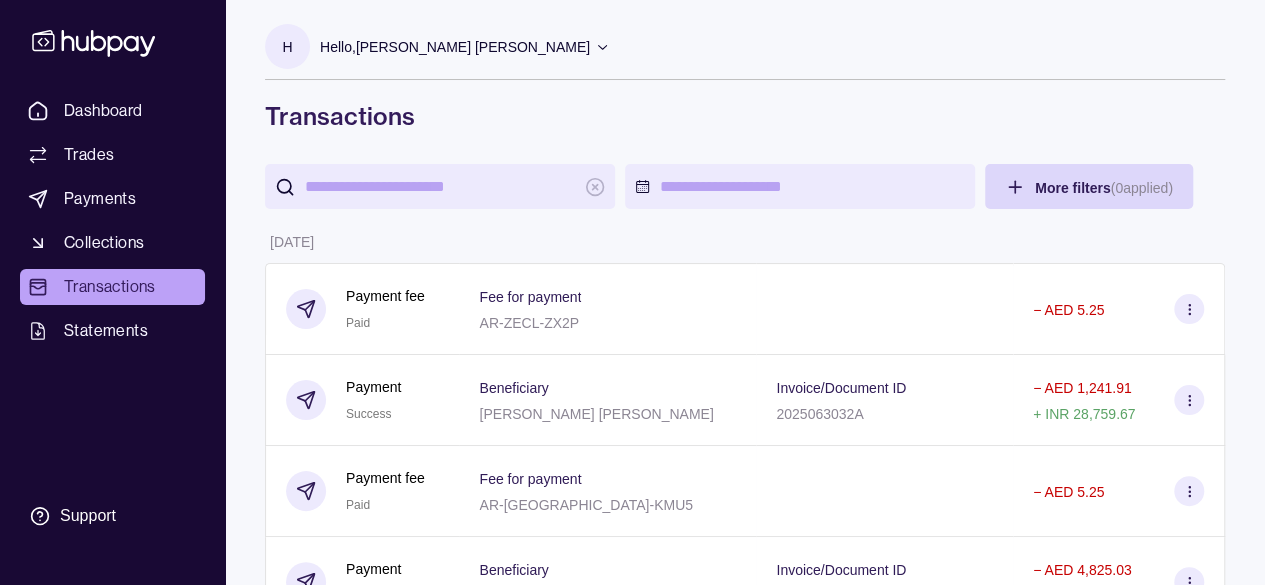 click on "Dashboard Trades Payments Collections Transactions Statements Support H Hello,  [PERSON_NAME] [PERSON_NAME] SUDO Consultants FZ LLC Account Terms and conditions Privacy policy Sign out Transactions More filters  ( 0  applied) Details Amount [DATE] Payment fee Paid Fee for payment AR-ZECL-ZX2P −   AED 5.25 Payment Success Beneficiary [PERSON_NAME] [PERSON_NAME] Invoice/Document ID 2025063032A −   AED 1,241.91 +   INR 28,759.67 Payment fee Paid Fee for payment AR-7UJL-KMU5 −   AED 5.25 Payment Success Beneficiary [PERSON_NAME] Invoice/Document ID 2025063034 −   AED 4,825.03 +   PKR 370,603.00 Payment fee Reversed Fee for payment AR-41UA-PWUZ −   AED 5.25 Payment Failed Beneficiary [PERSON_NAME] Invoice/Document ID 2025063034 −   AED 4,825.03 +   PKR 370,603.00 [DATE] Payment fee Paid Fee for payment AR-PZIV-VBSS −   AED 5.25 Payment Success Beneficiary [PERSON_NAME] Invoice/Document ID 2025063035 −   AED 4,825.03 +   PKR 370,603.00 Deposit Success Sender account [FINANCIAL_ID] +" at bounding box center (632, 1084) 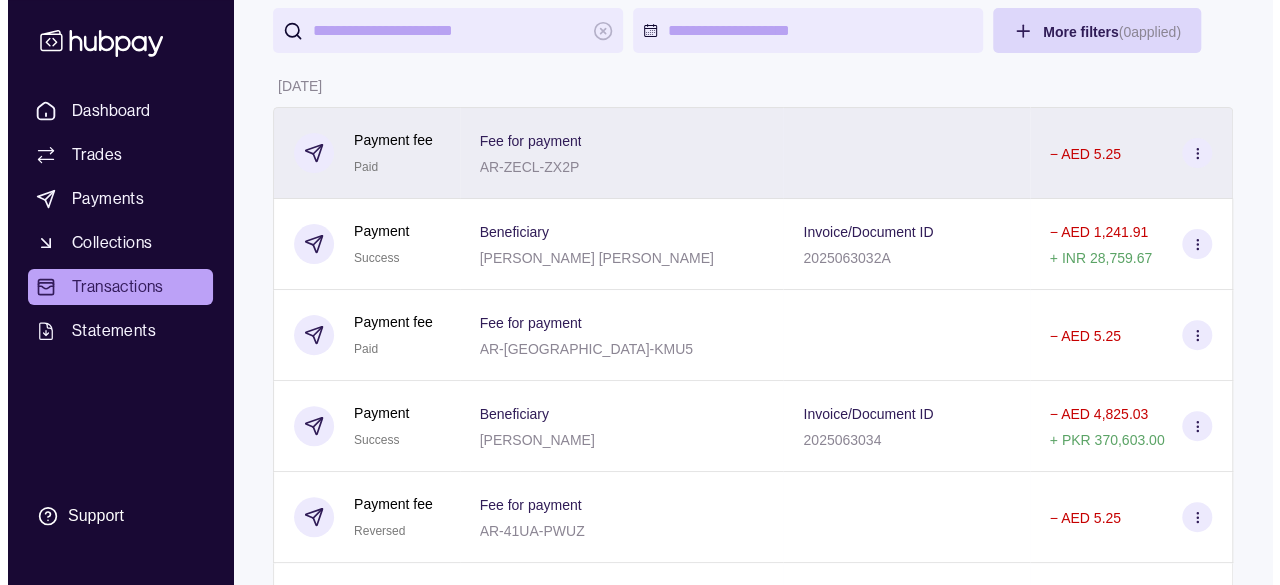 scroll, scrollTop: 0, scrollLeft: 0, axis: both 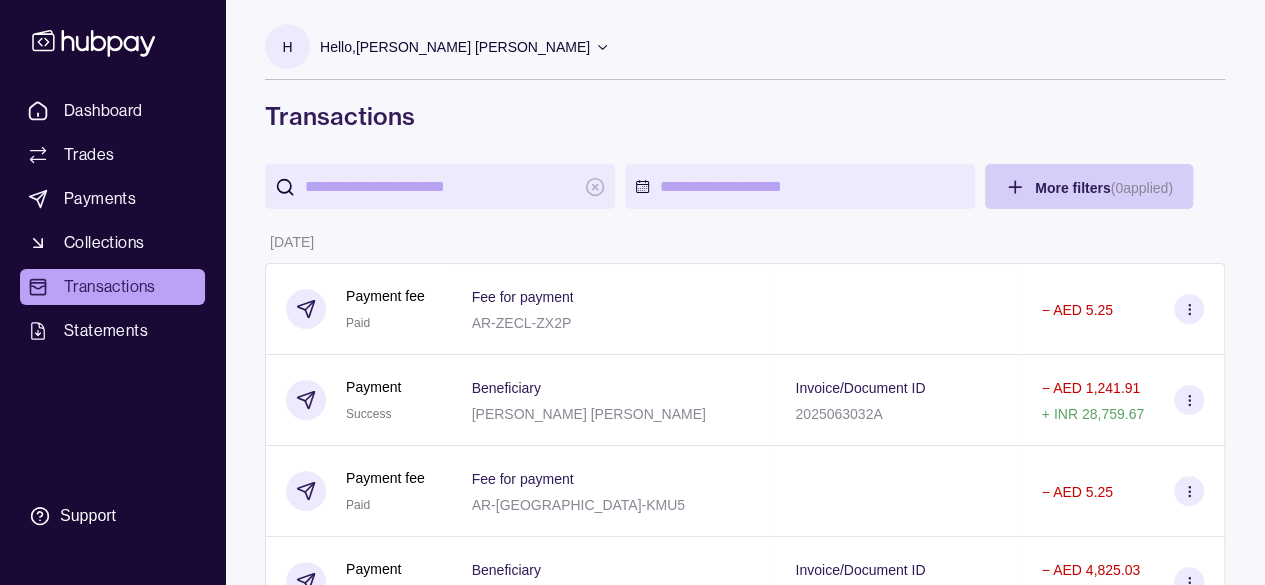 click on "Dashboard Trades Payments Collections Transactions Statements Support H Hello,  [PERSON_NAME] [PERSON_NAME] SUDO Consultants FZ LLC Account Terms and conditions Privacy policy Sign out Transactions More filters  ( 0  applied) Details Amount [DATE] Payment fee Paid Fee for payment AR-ZECL-ZX2P −   AED 5.25 Payment Success Beneficiary [PERSON_NAME] [PERSON_NAME] Invoice/Document ID 2025063032A −   AED 1,241.91 +   INR 28,759.67 Payment fee Paid Fee for payment AR-7UJL-KMU5 −   AED 5.25 Payment Success Beneficiary [PERSON_NAME] Invoice/Document ID 2025063034 −   AED 4,825.03 +   PKR 370,603.00 Payment fee Reversed Fee for payment AR-41UA-PWUZ −   AED 5.25 Payment Failed Beneficiary [PERSON_NAME] Invoice/Document ID 2025063034 −   AED 4,825.03 +   PKR 370,603.00 [DATE] Payment fee Paid Fee for payment AR-PZIV-VBSS −   AED 5.25 Payment Success Beneficiary [PERSON_NAME] Invoice/Document ID 2025063035 −   AED 4,825.03 +   PKR 370,603.00 Deposit Success Sender account [FINANCIAL_ID] +" at bounding box center [632, 3928] 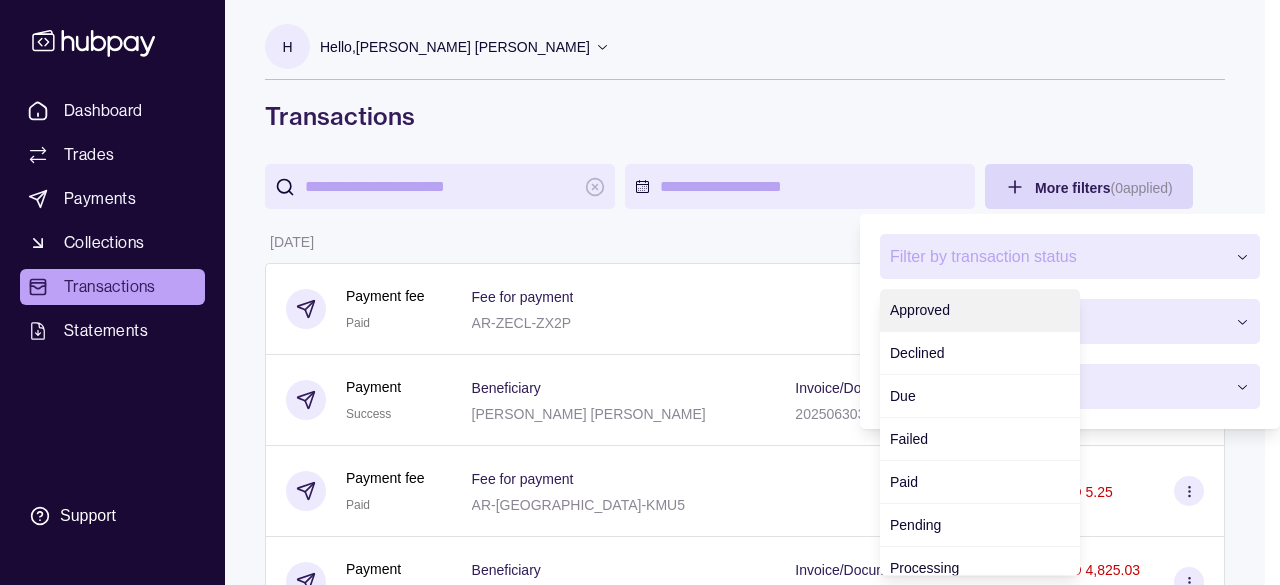 click on "Dashboard Trades Payments Collections Transactions Statements Support H Hello,  [PERSON_NAME] [PERSON_NAME] SUDO Consultants FZ LLC Account Terms and conditions Privacy policy Sign out Transactions More filters  ( 0  applied) Details Amount [DATE] Payment fee Paid Fee for payment AR-ZECL-ZX2P −   AED 5.25 Payment Success Beneficiary [PERSON_NAME] [PERSON_NAME] Invoice/Document ID 2025063032A −   AED 1,241.91 +   INR 28,759.67 Payment fee Paid Fee for payment AR-7UJL-KMU5 −   AED 5.25 Payment Success Beneficiary [PERSON_NAME] Invoice/Document ID 2025063034 −   AED 4,825.03 +   PKR 370,603.00 Payment fee Reversed Fee for payment AR-41UA-PWUZ −   AED 5.25 Payment Failed Beneficiary [PERSON_NAME] Invoice/Document ID 2025063034 −   AED 4,825.03 +   PKR 370,603.00 [DATE] Payment fee Paid Fee for payment AR-PZIV-VBSS −   AED 5.25 Payment Success Beneficiary [PERSON_NAME] Invoice/Document ID 2025063035 −   AED 4,825.03 +   PKR 370,603.00 Deposit Success Sender account [FINANCIAL_ID] +" at bounding box center [640, 3928] 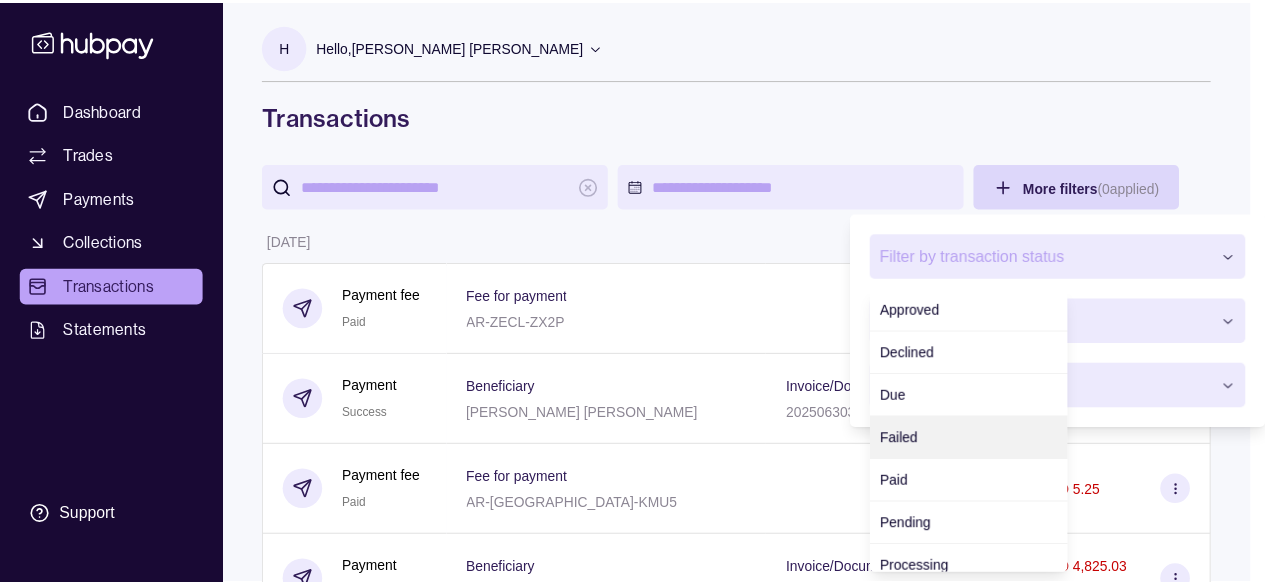 scroll, scrollTop: 140, scrollLeft: 0, axis: vertical 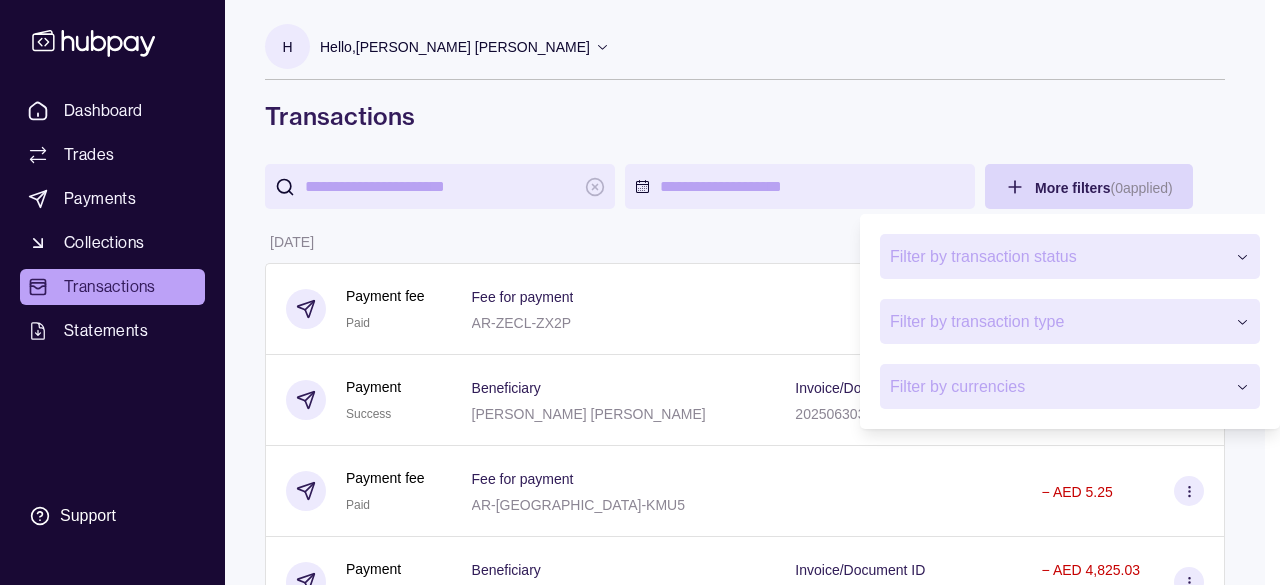drag, startPoint x: 888, startPoint y: 140, endPoint x: 77, endPoint y: 330, distance: 832.95917 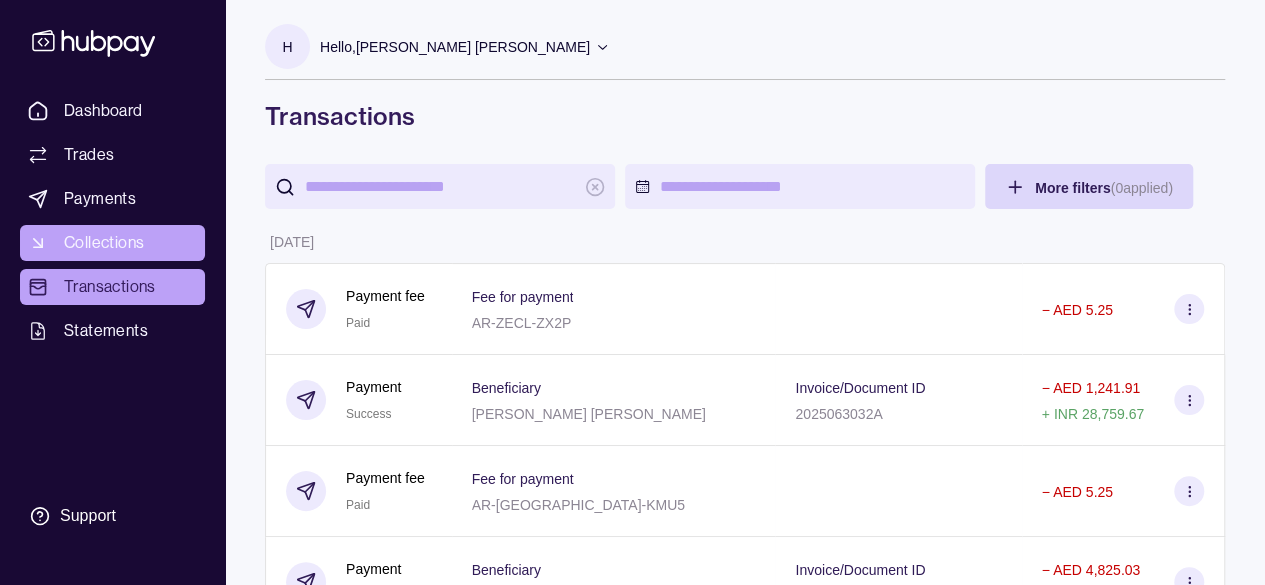click on "Collections" at bounding box center [104, 243] 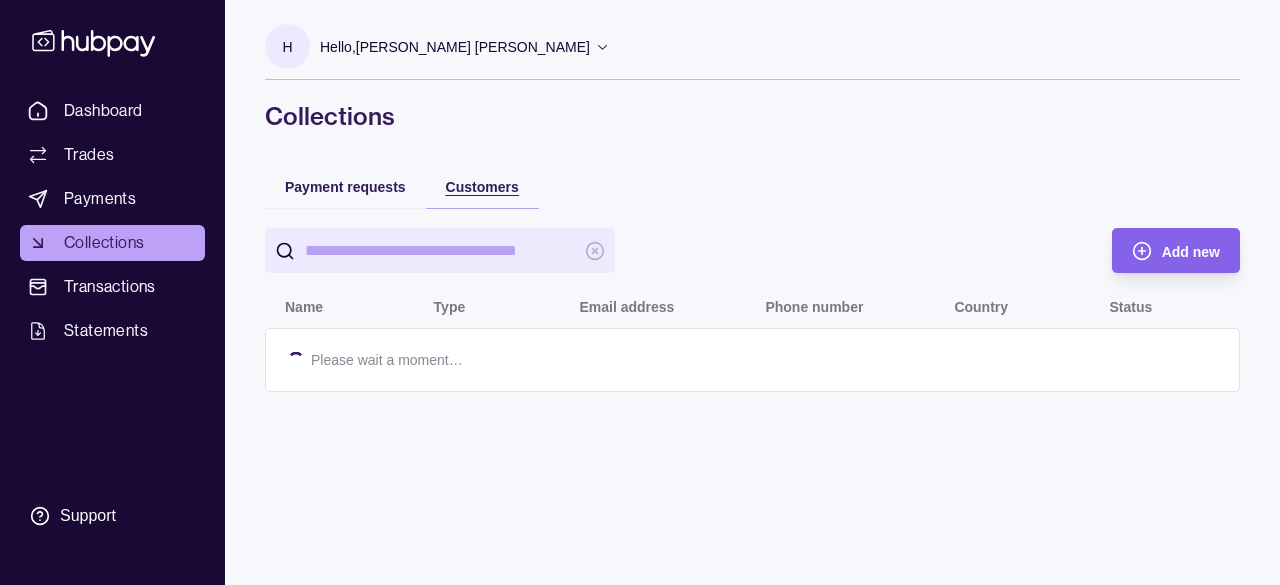 click on "Customers" at bounding box center [482, 187] 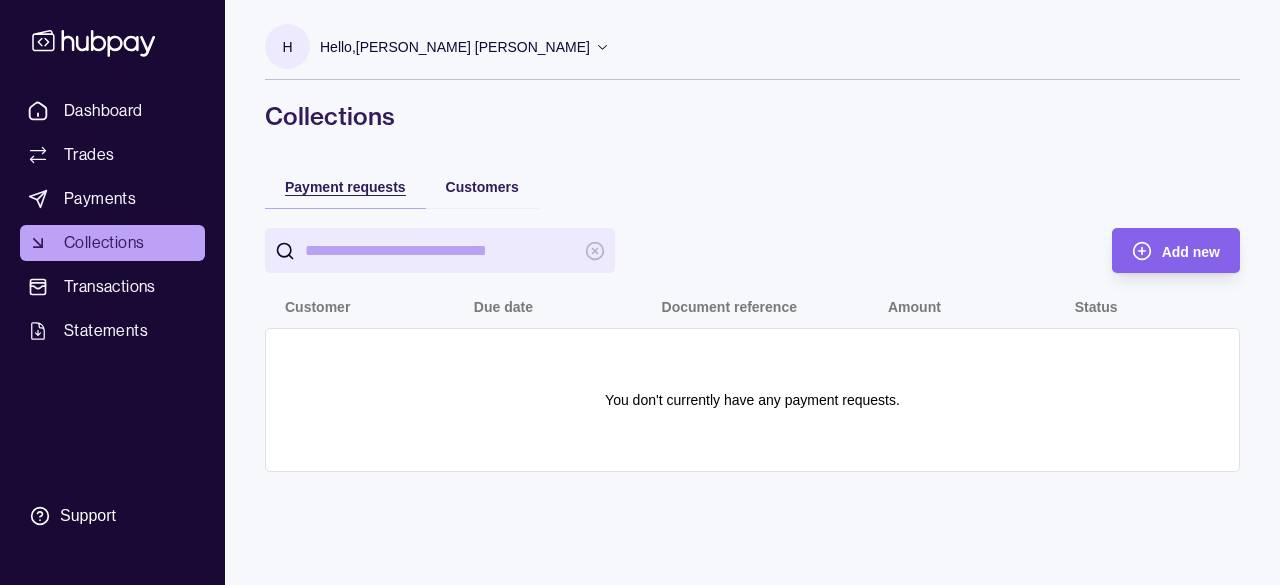 click on "Payment requests" at bounding box center (345, 187) 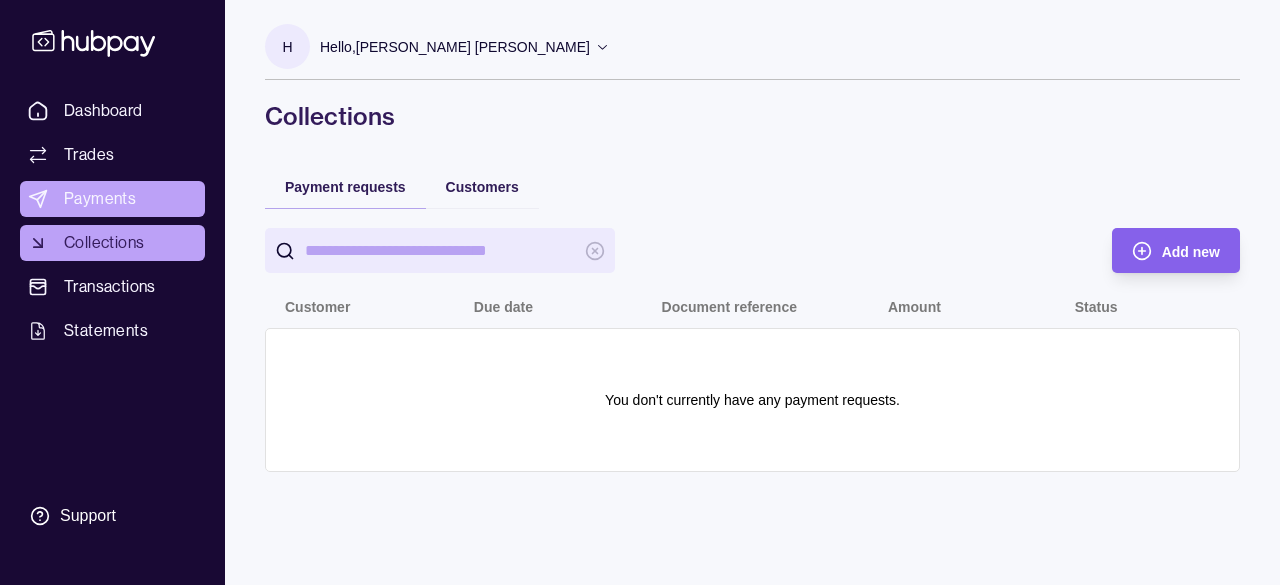 click on "Payments" at bounding box center [100, 199] 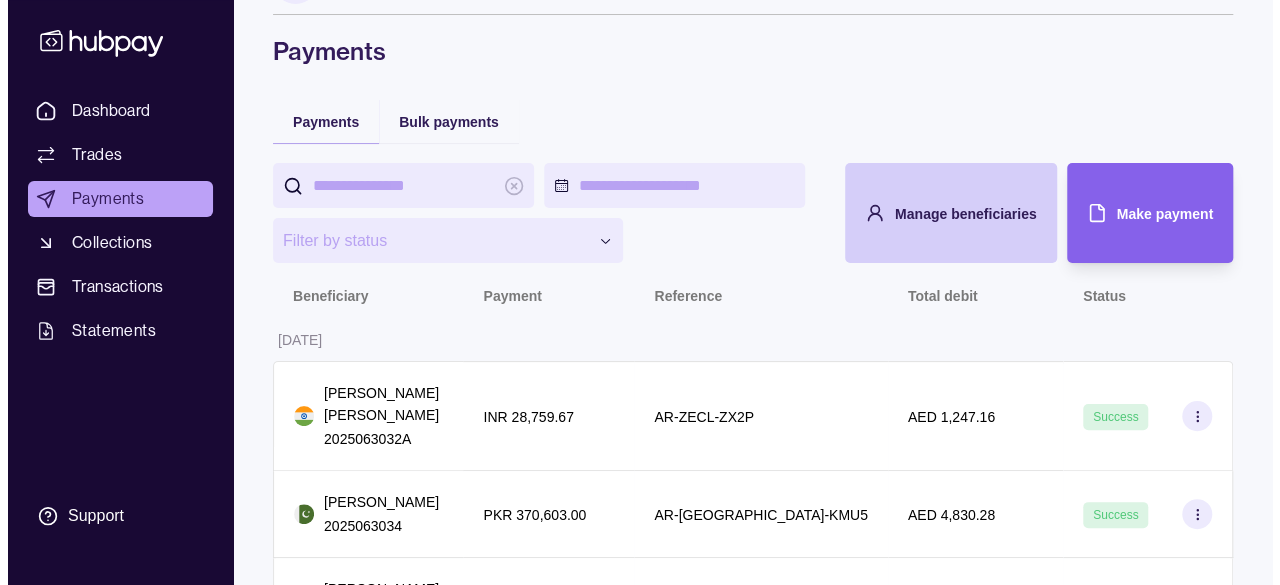 scroll, scrollTop: 64, scrollLeft: 0, axis: vertical 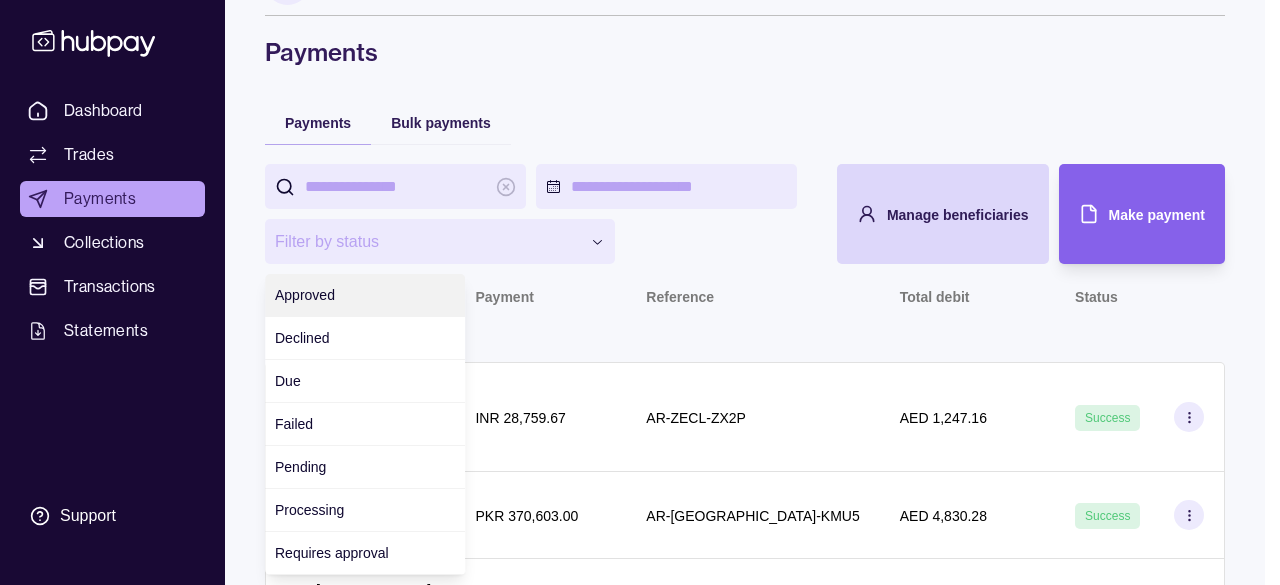 click on "**********" at bounding box center [640, 465] 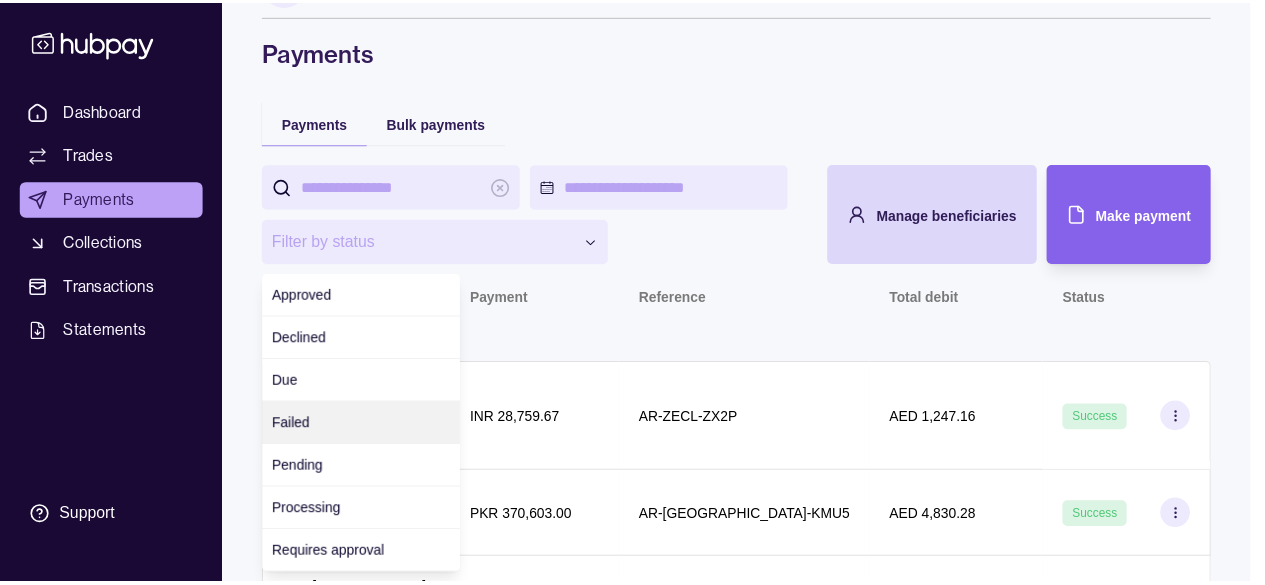 scroll, scrollTop: 40, scrollLeft: 0, axis: vertical 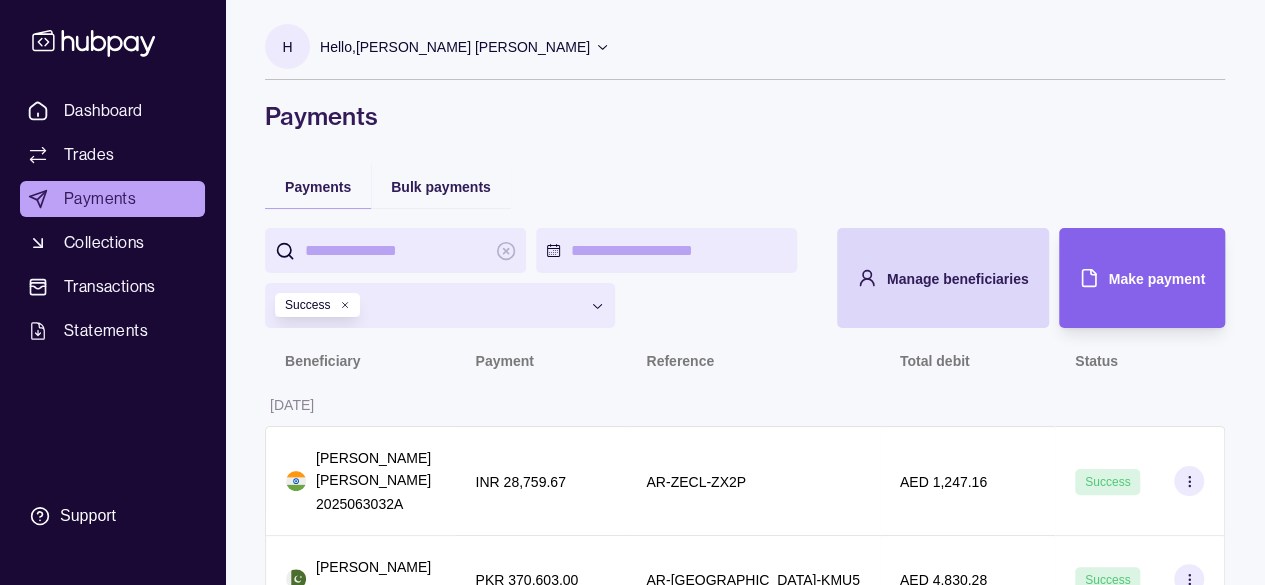 click on "**********" at bounding box center [632, 485] 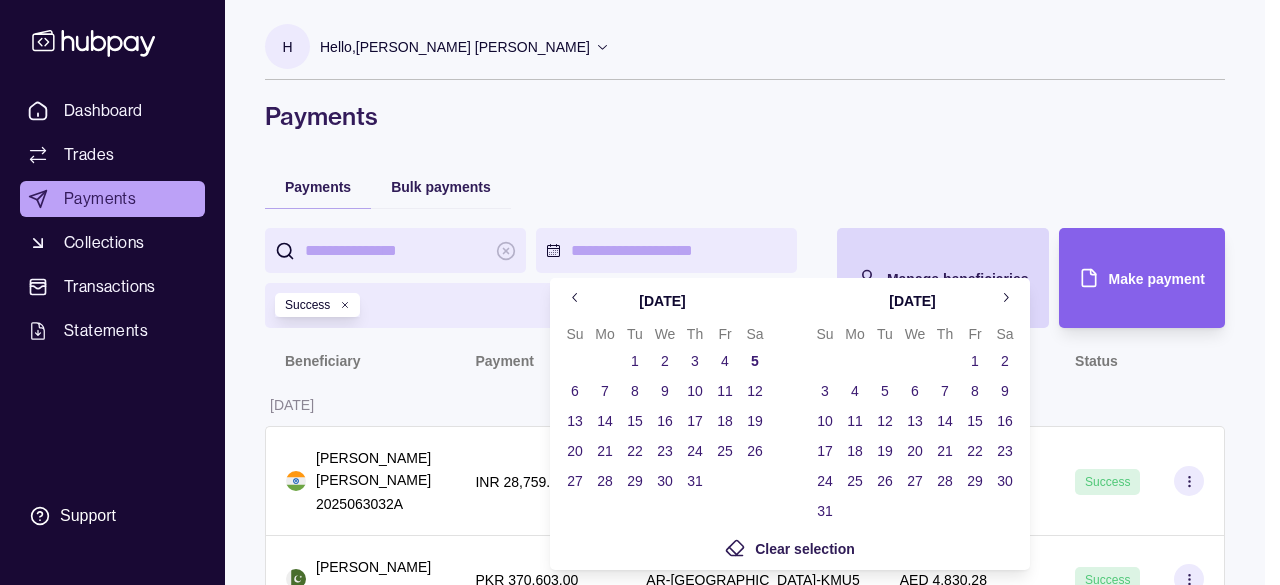 click 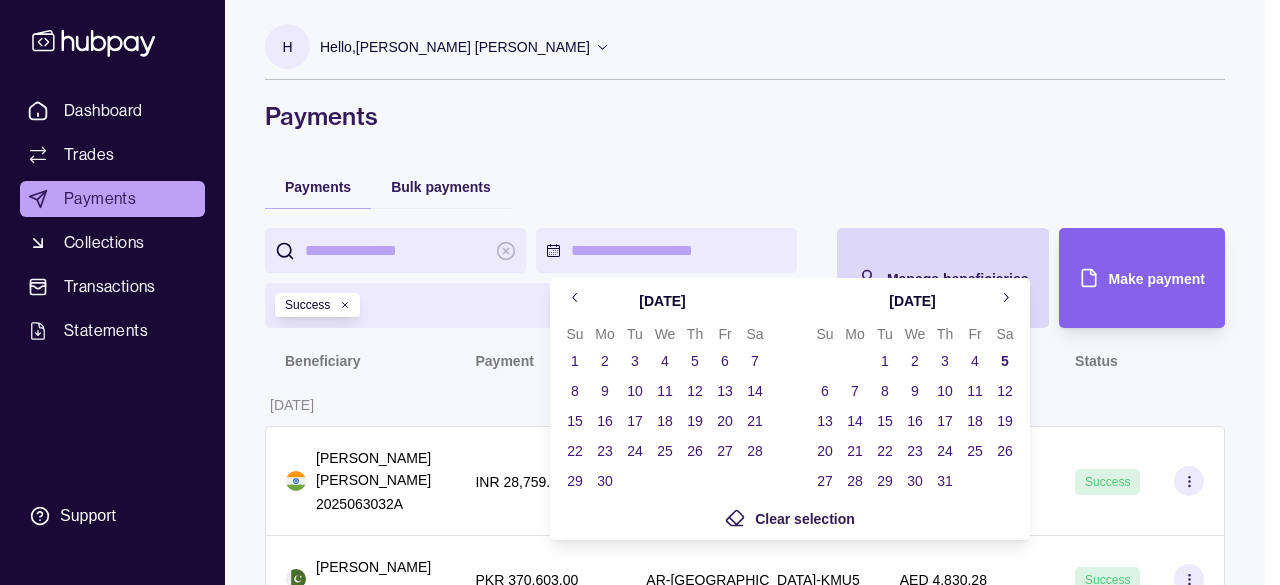 click on "24" at bounding box center (635, 451) 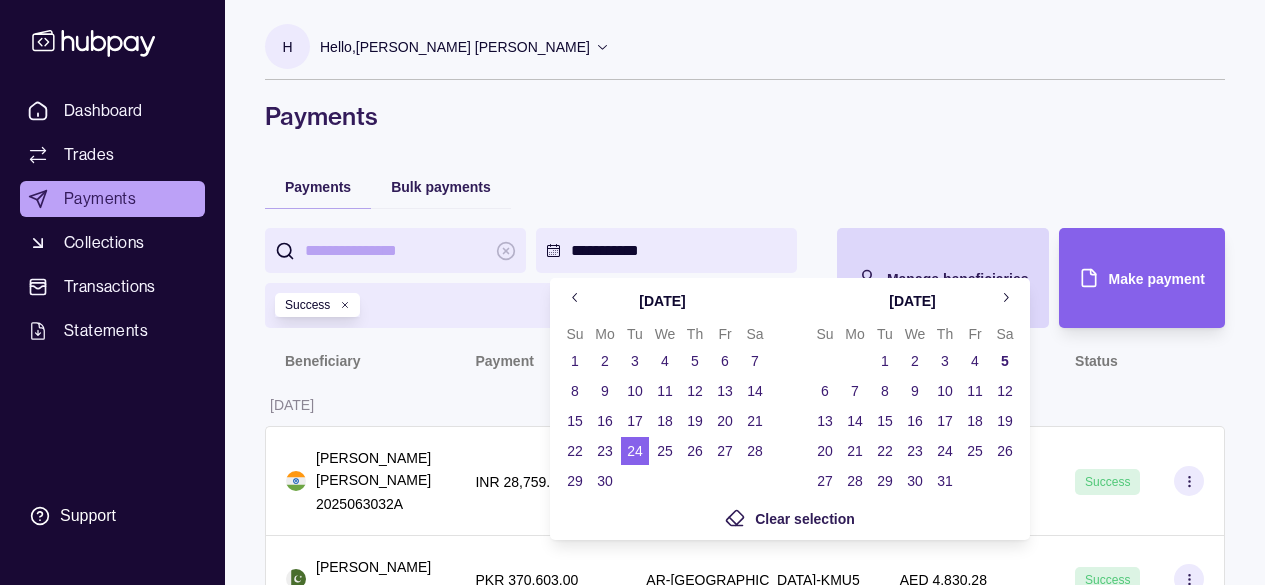 click on "5" at bounding box center [1005, 361] 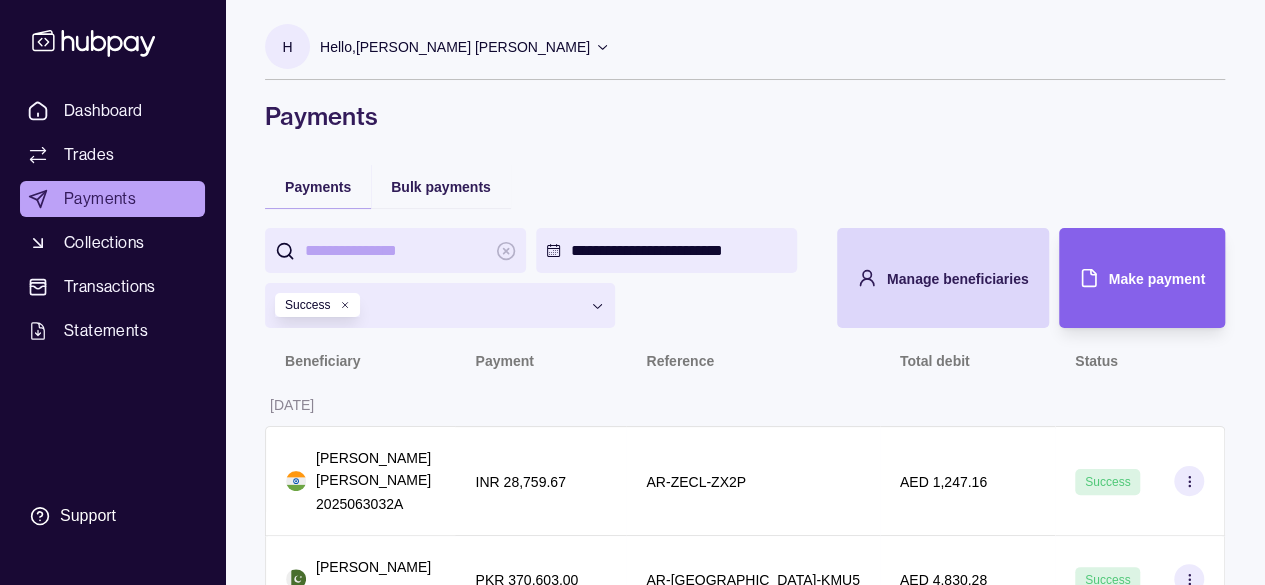 click on "**********" at bounding box center (632, 485) 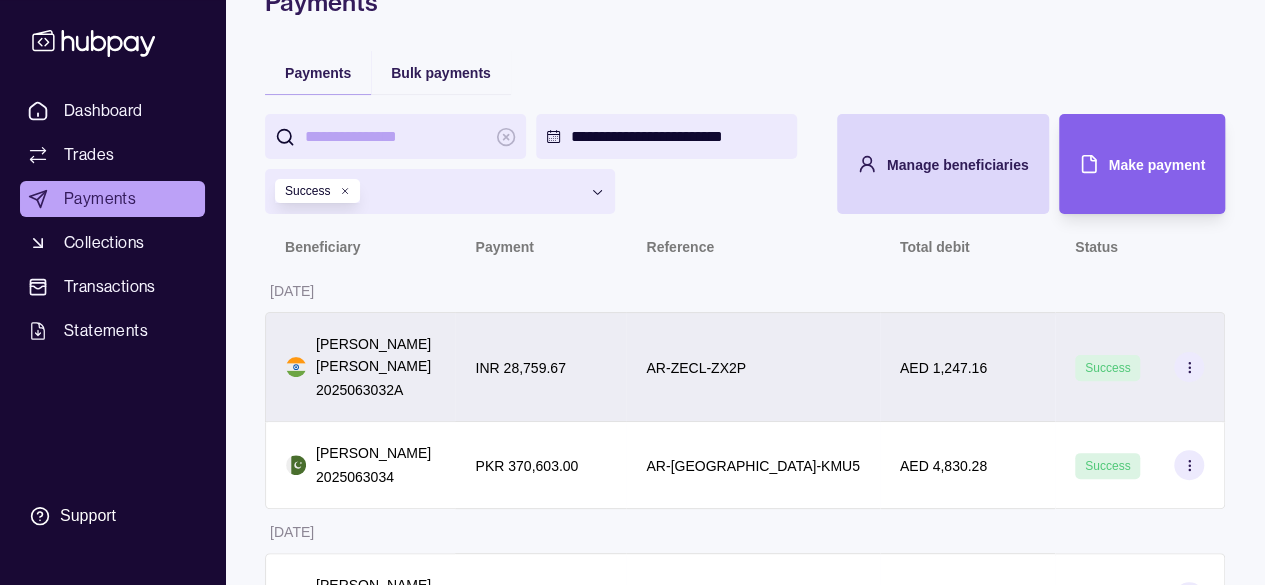 scroll, scrollTop: 116, scrollLeft: 0, axis: vertical 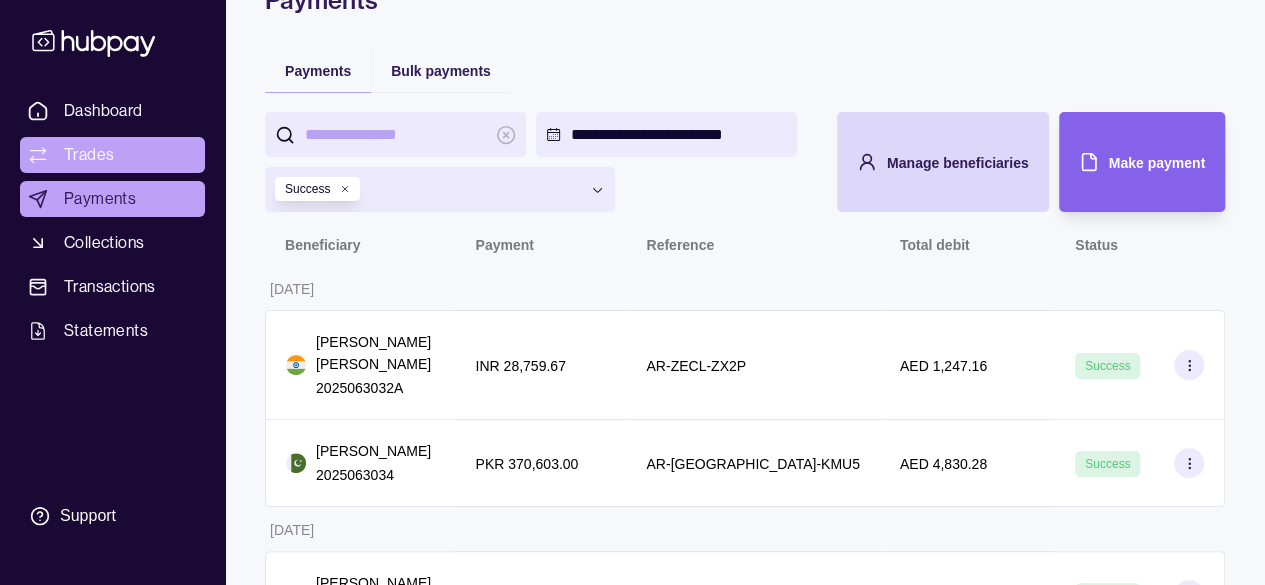 click on "Trades" at bounding box center [112, 155] 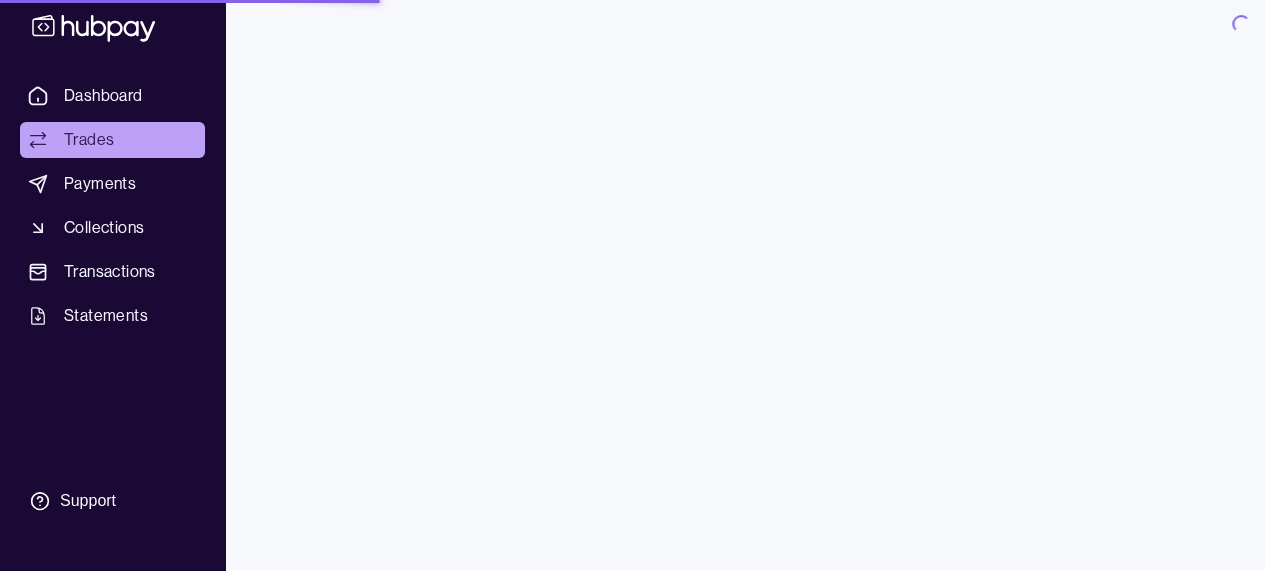 scroll, scrollTop: 0, scrollLeft: 0, axis: both 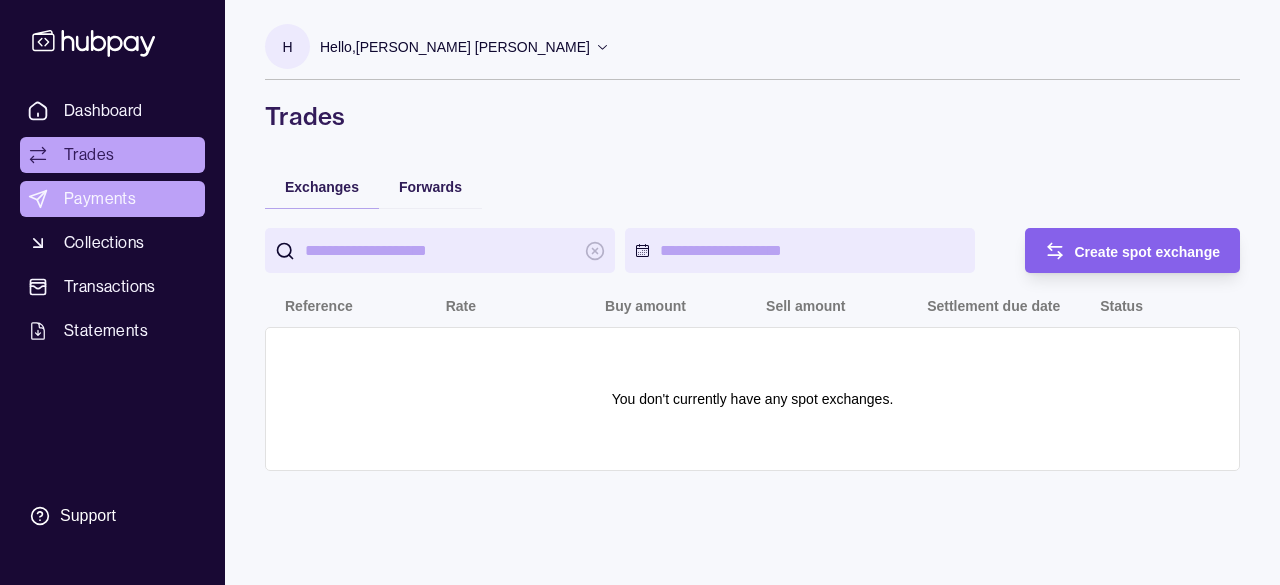 click on "Payments" at bounding box center (100, 199) 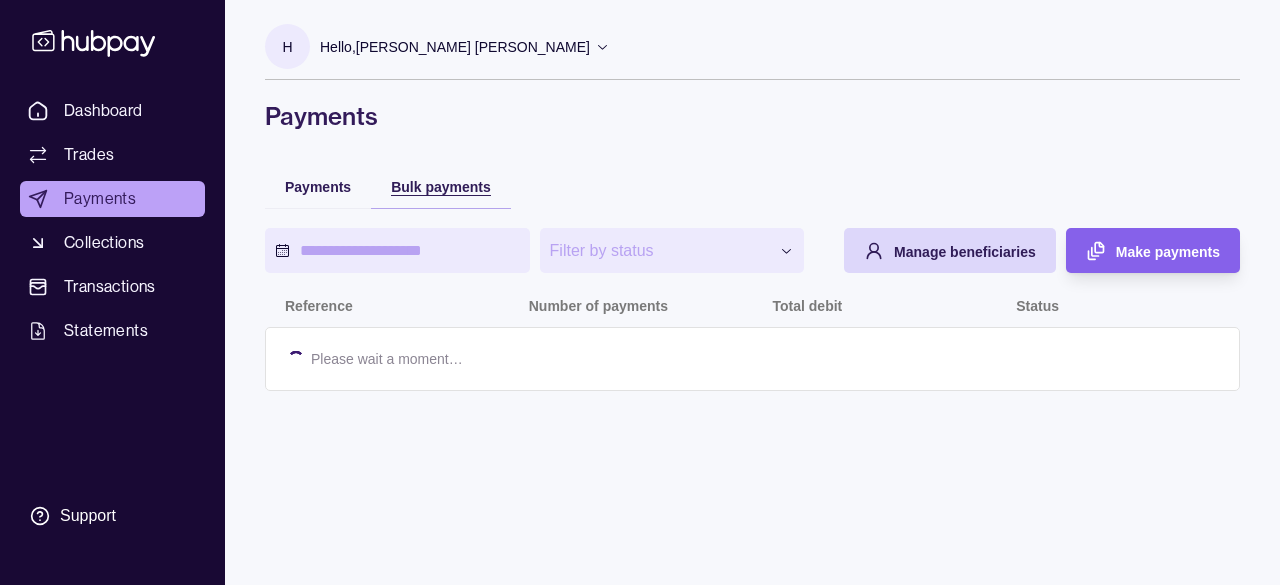 click on "Bulk payments" at bounding box center (441, 187) 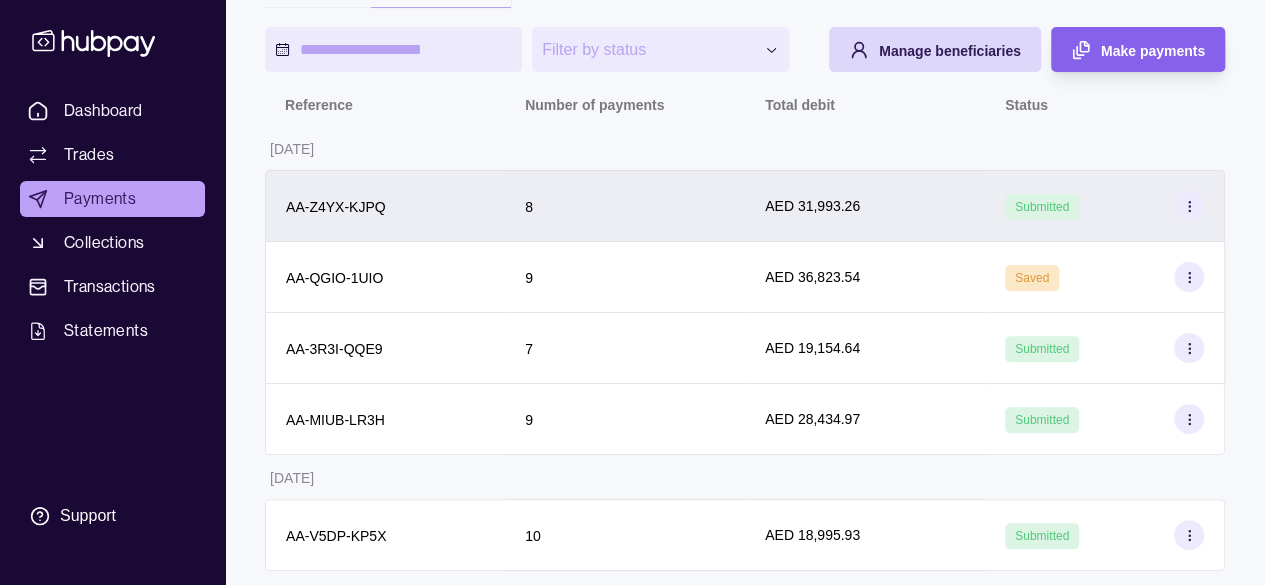 scroll, scrollTop: 204, scrollLeft: 0, axis: vertical 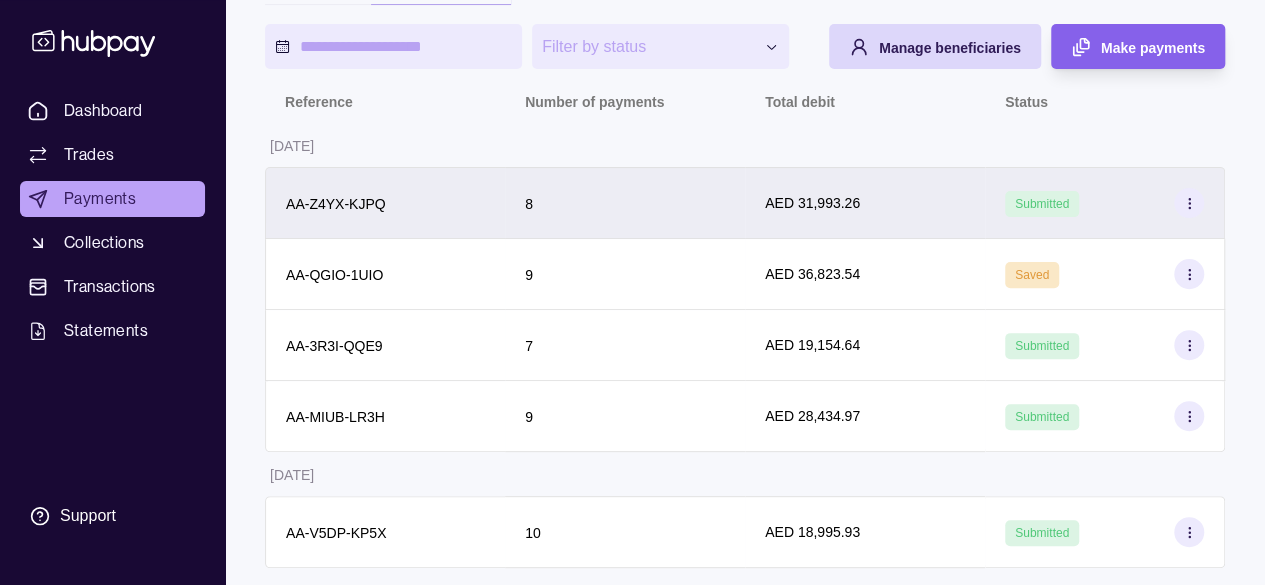 click on "AED 31,993.26" at bounding box center [812, 203] 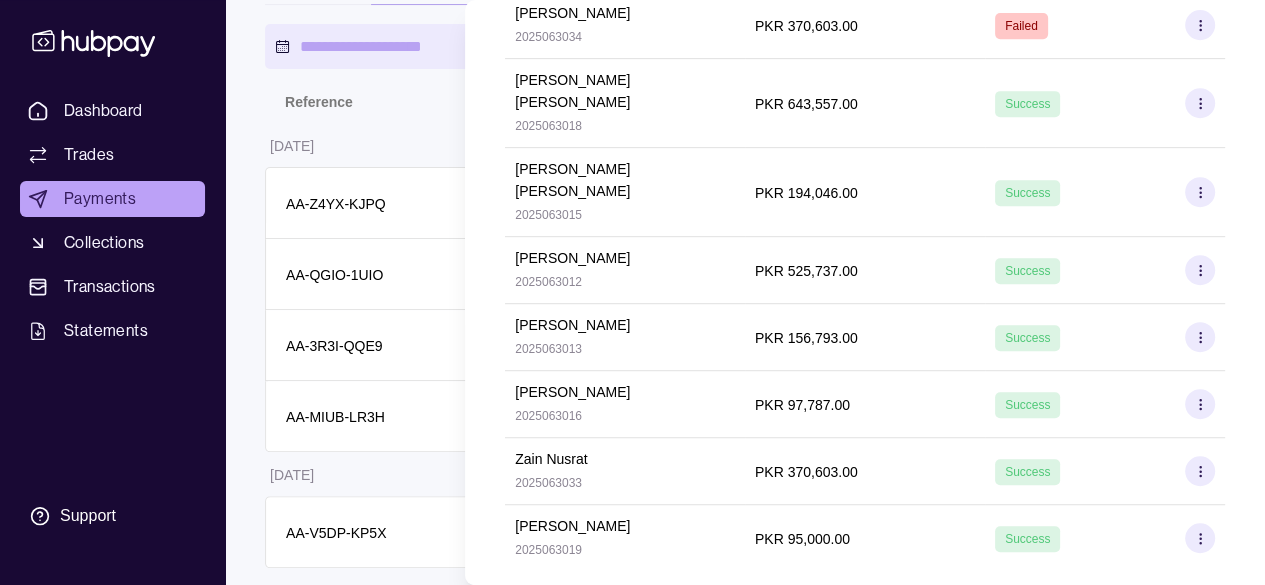 scroll, scrollTop: 0, scrollLeft: 0, axis: both 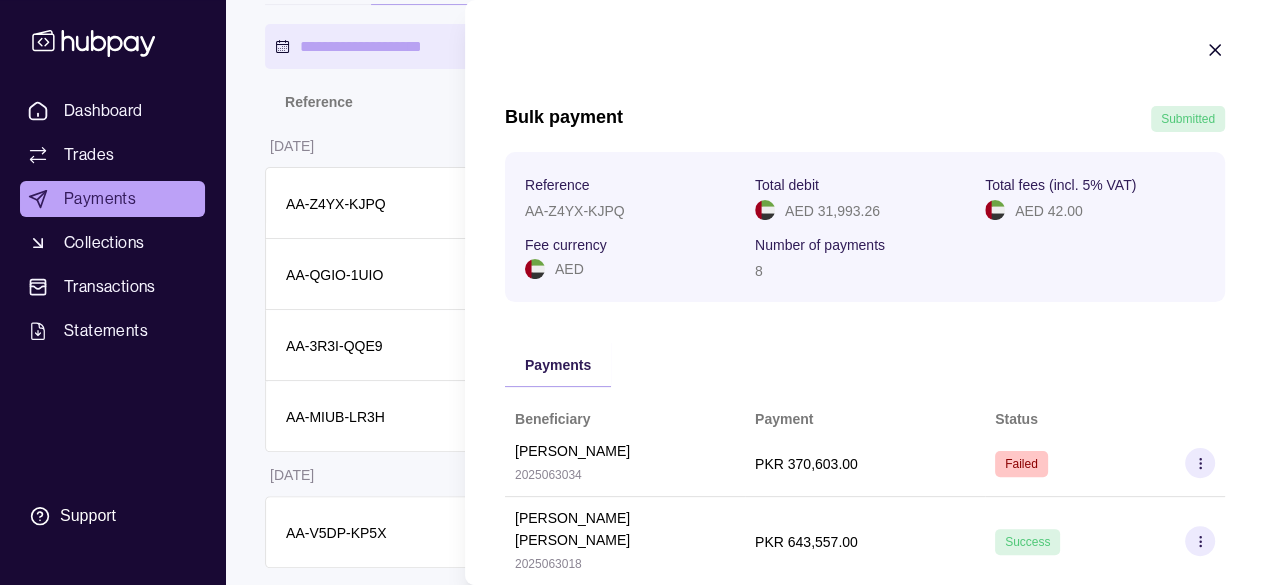 click 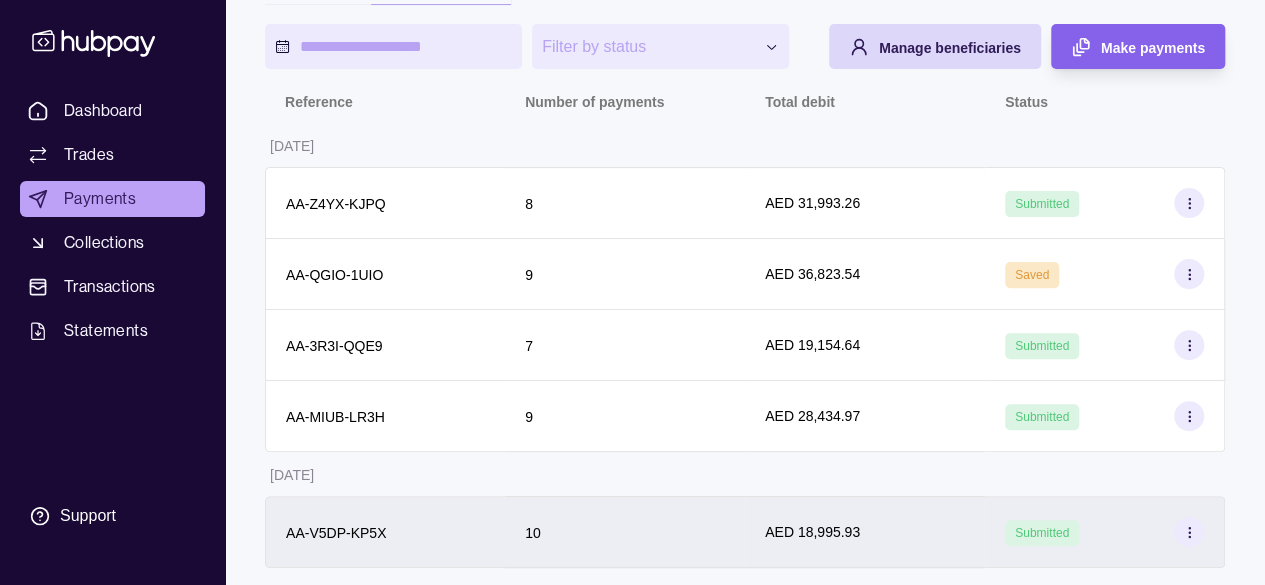 click on "10" at bounding box center (625, 532) 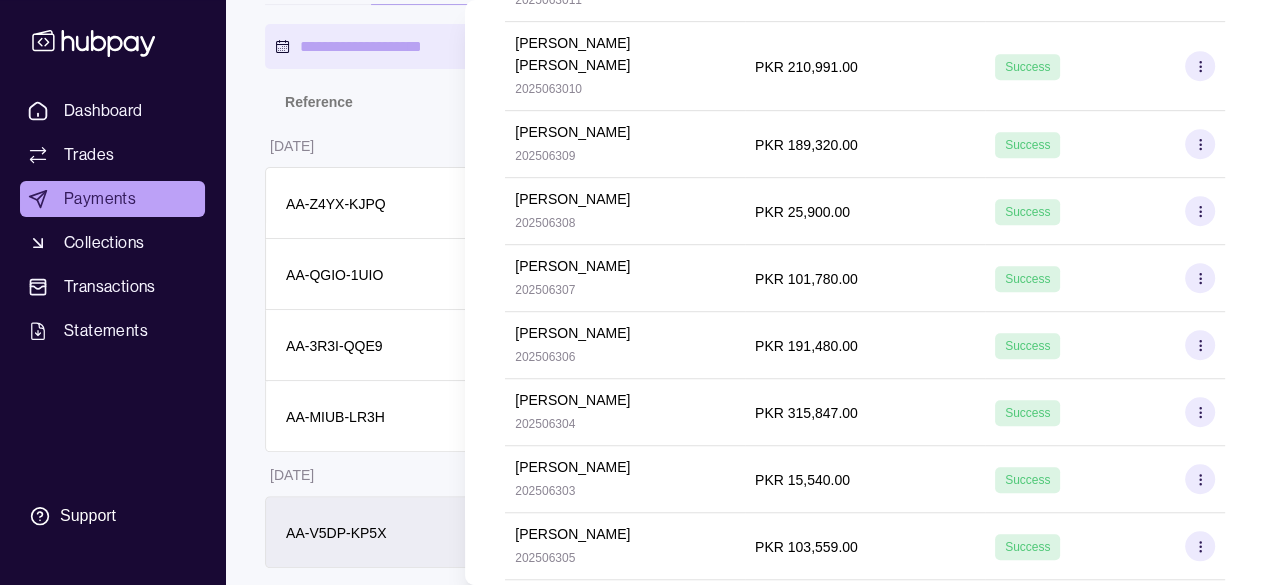 scroll, scrollTop: 0, scrollLeft: 0, axis: both 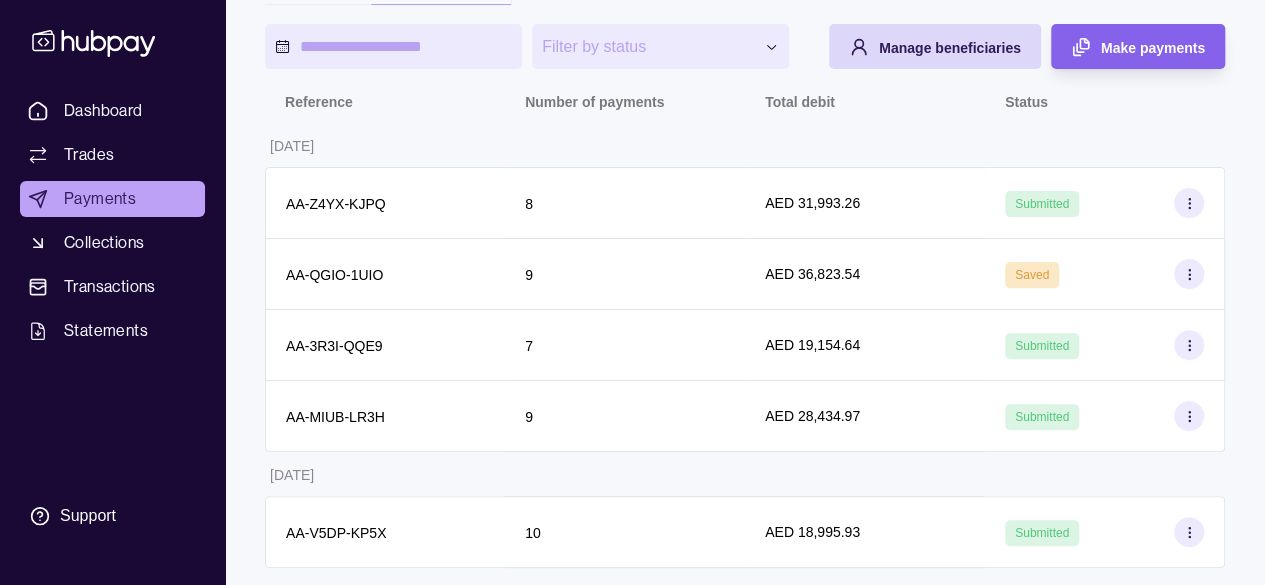 click on "**********" at bounding box center (632, 192) 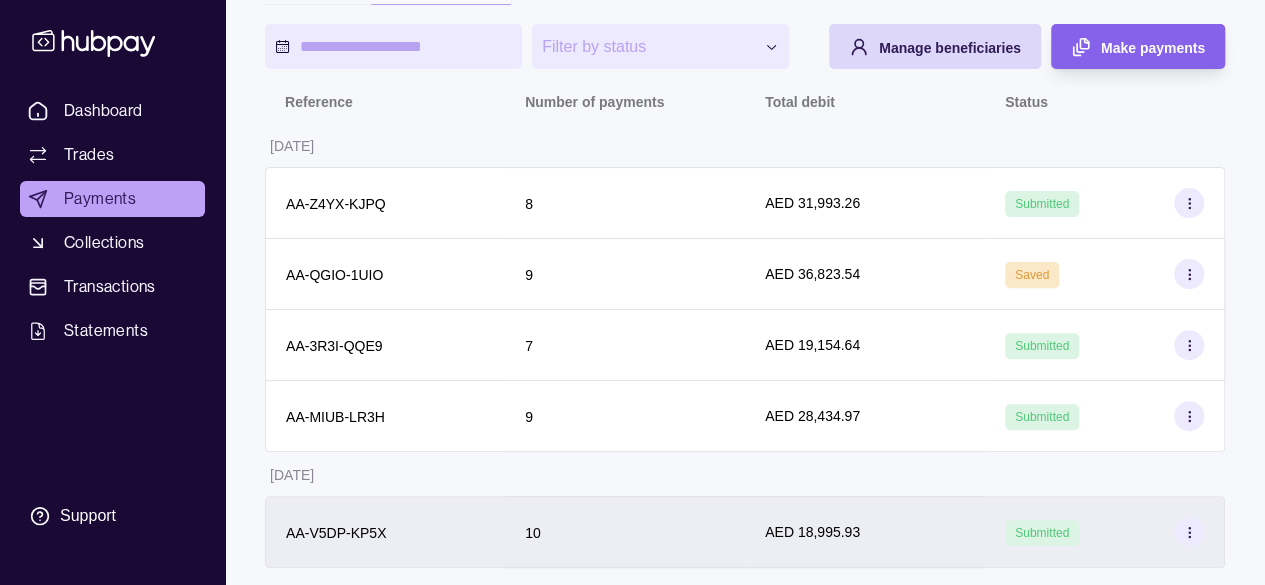 click on "10" at bounding box center [625, 532] 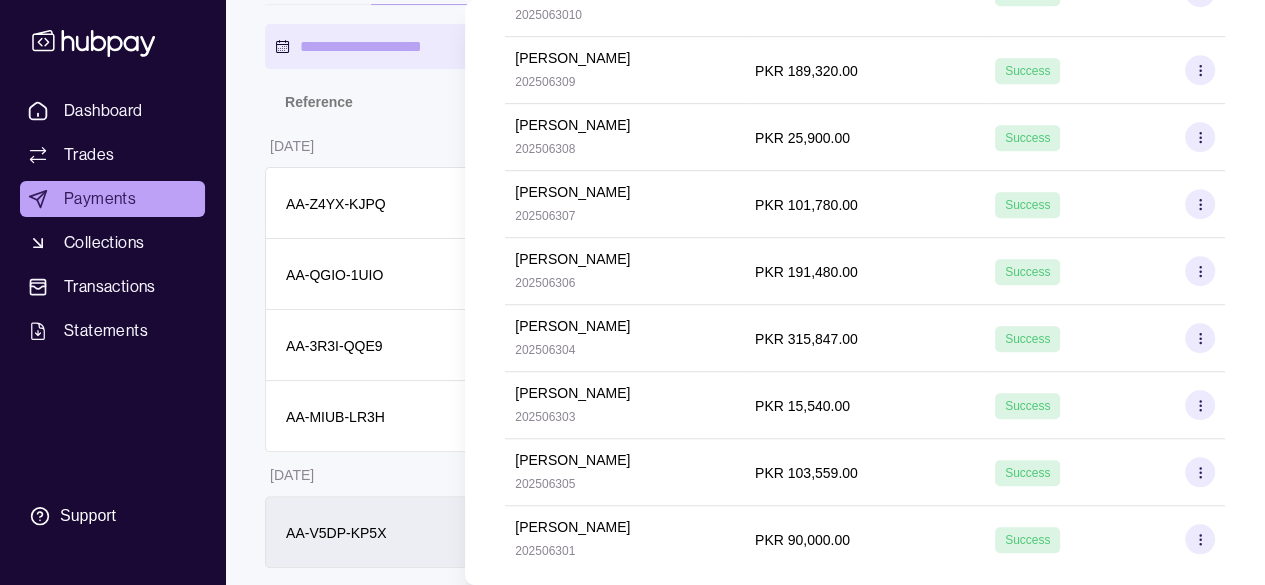 scroll, scrollTop: 0, scrollLeft: 0, axis: both 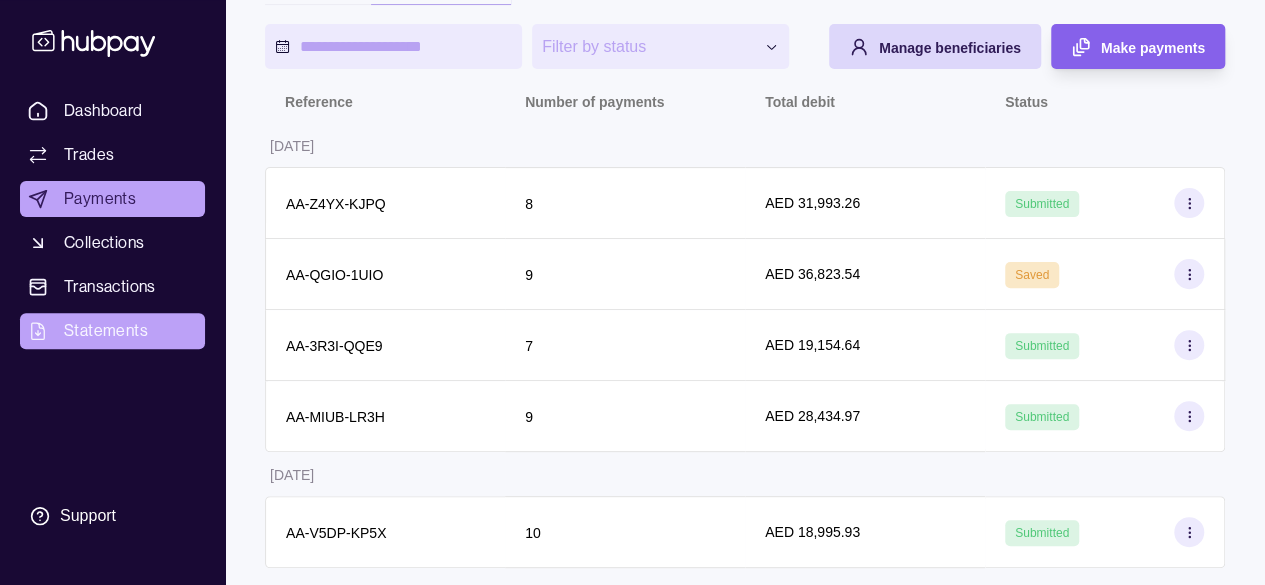 click on "**********" at bounding box center (632, 192) 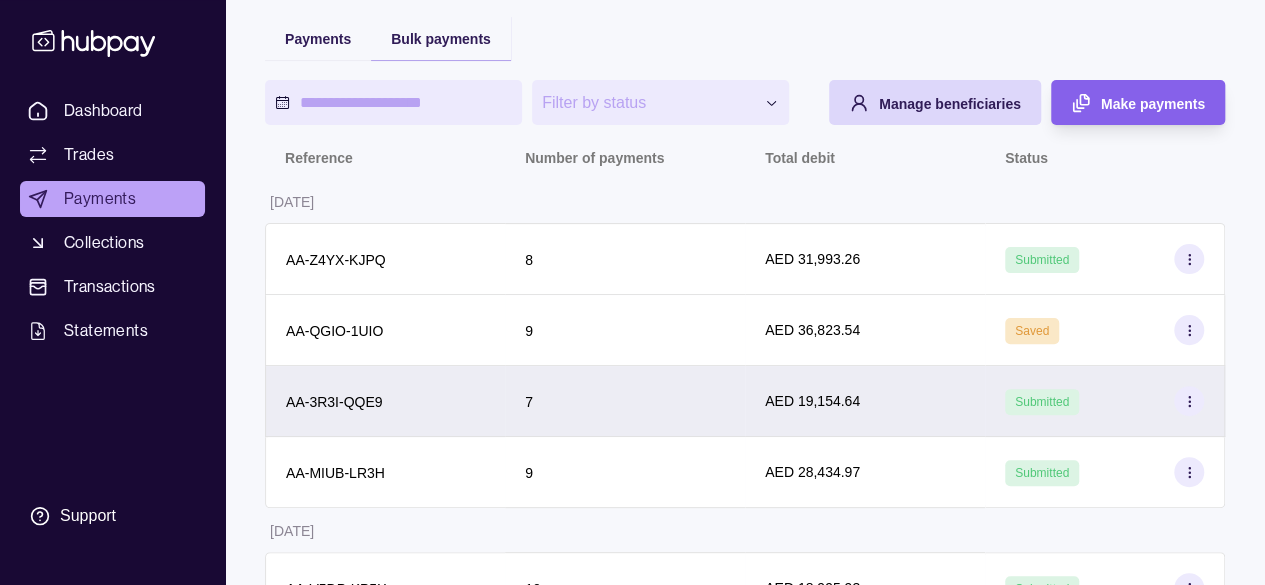 scroll, scrollTop: 204, scrollLeft: 0, axis: vertical 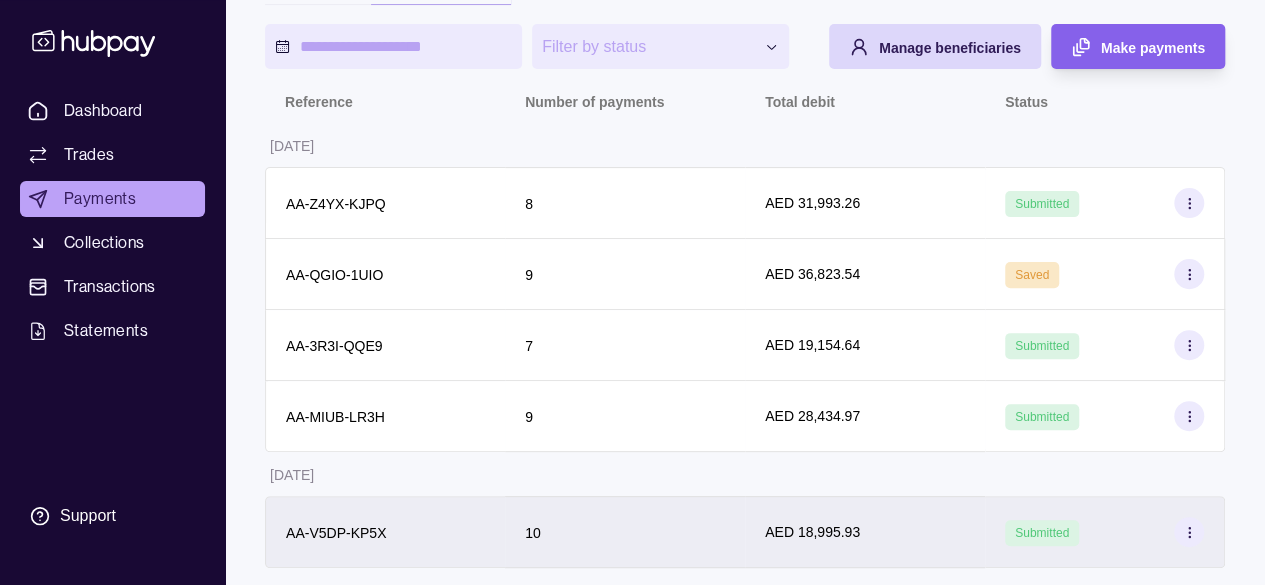 click on "AA-V5DP-KP5X" at bounding box center (385, 532) 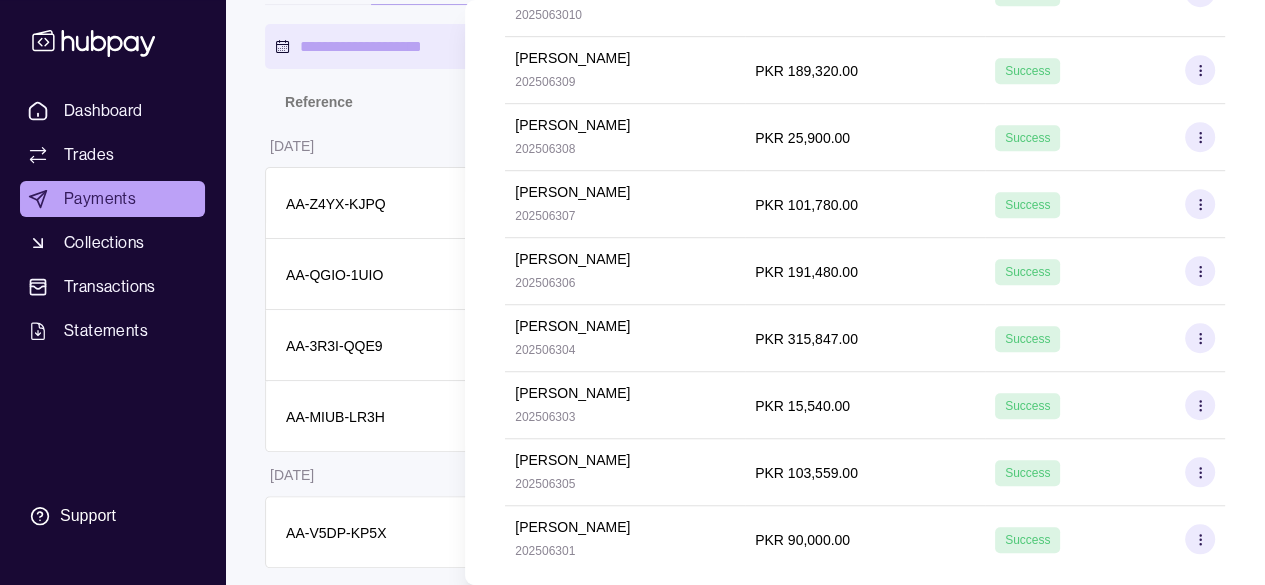 scroll, scrollTop: 0, scrollLeft: 0, axis: both 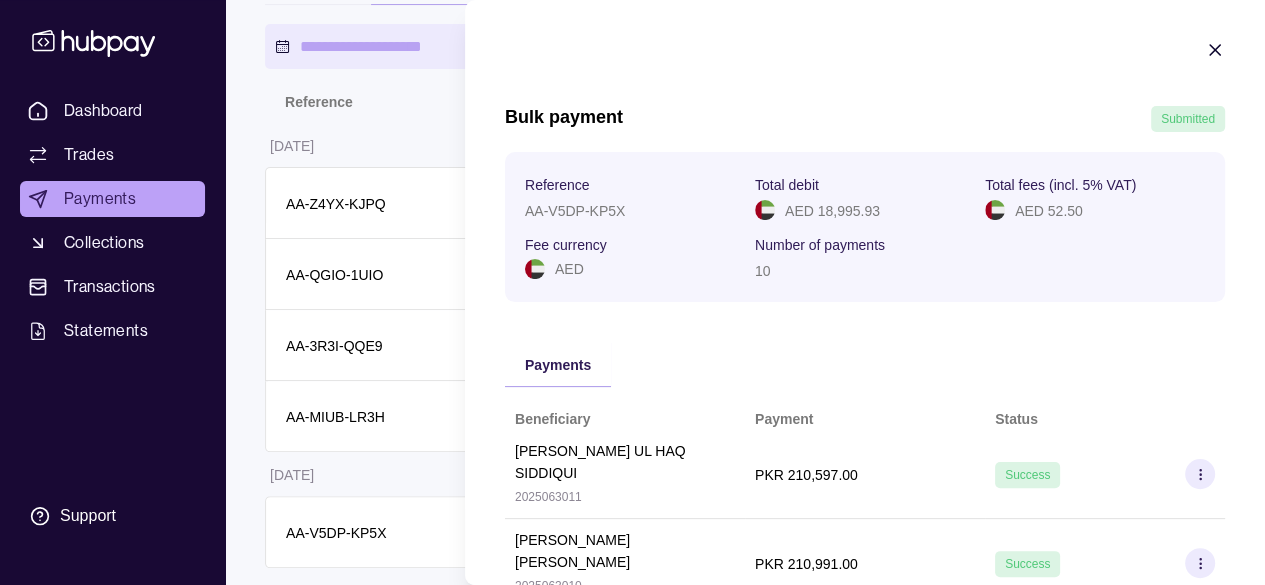 click on "**********" at bounding box center [632, 192] 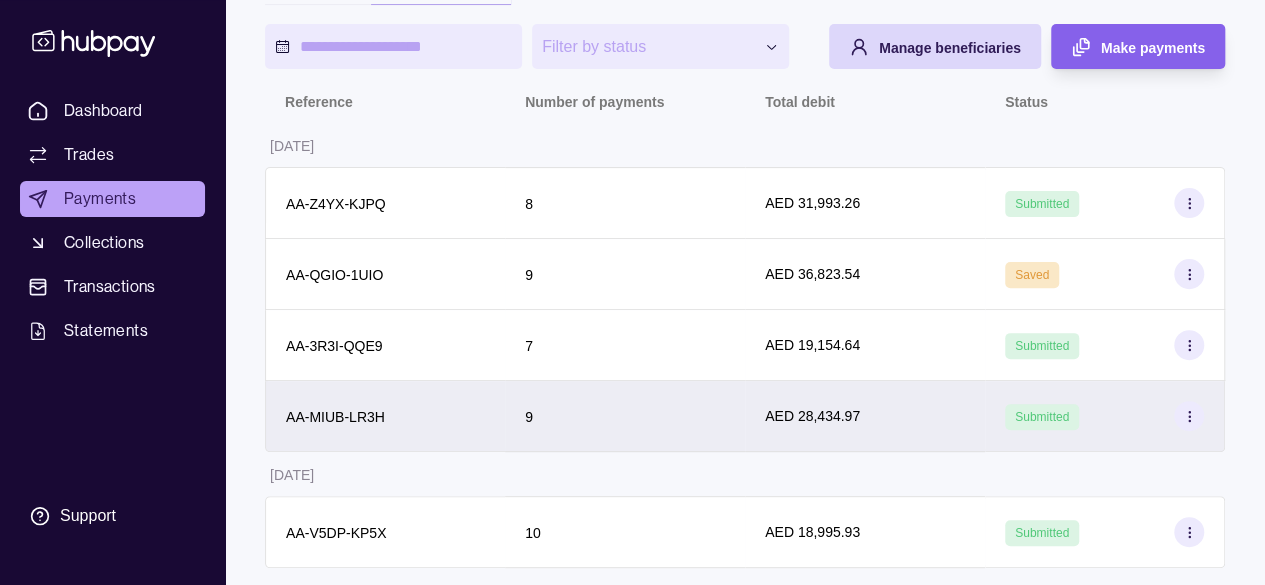 click on "9" at bounding box center (625, 416) 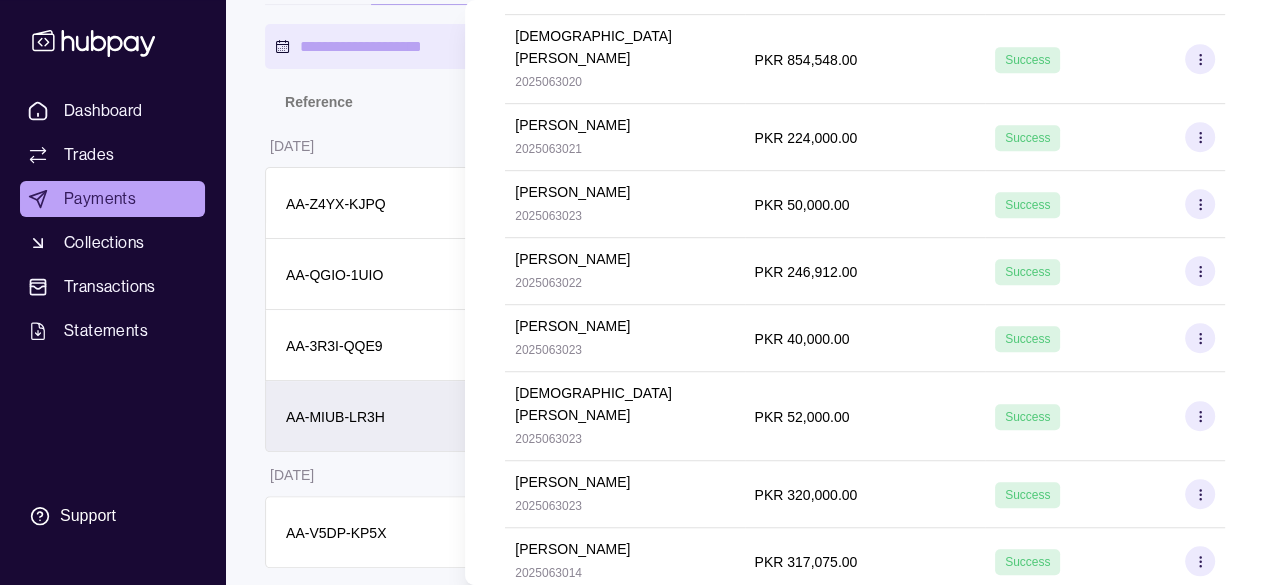 scroll, scrollTop: 0, scrollLeft: 0, axis: both 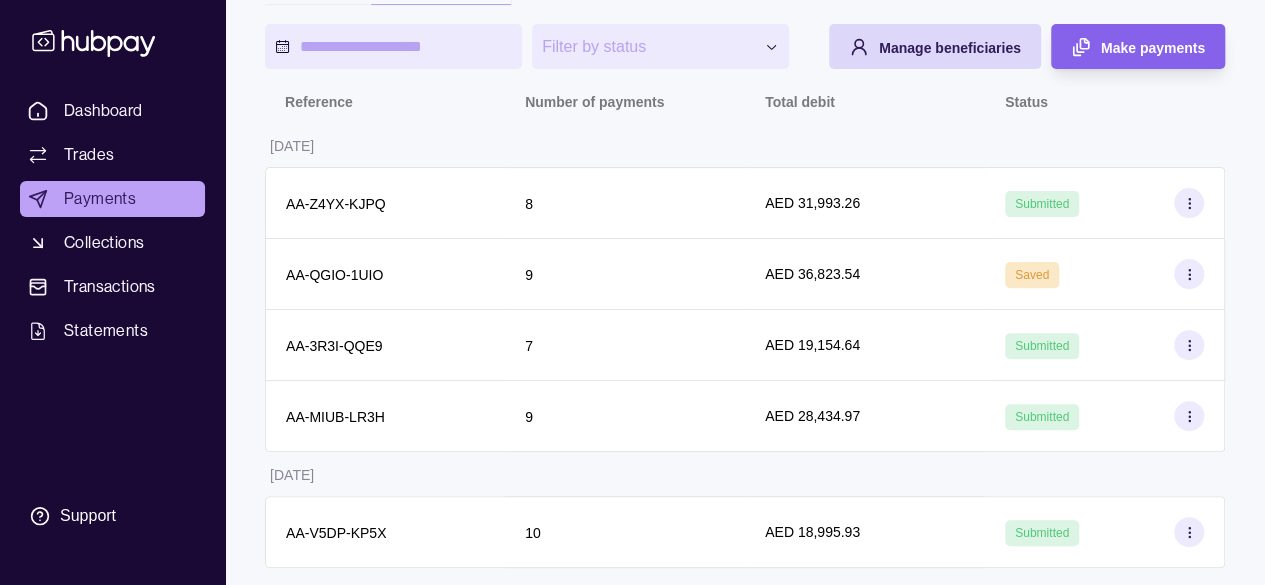 click on "**********" at bounding box center [632, 192] 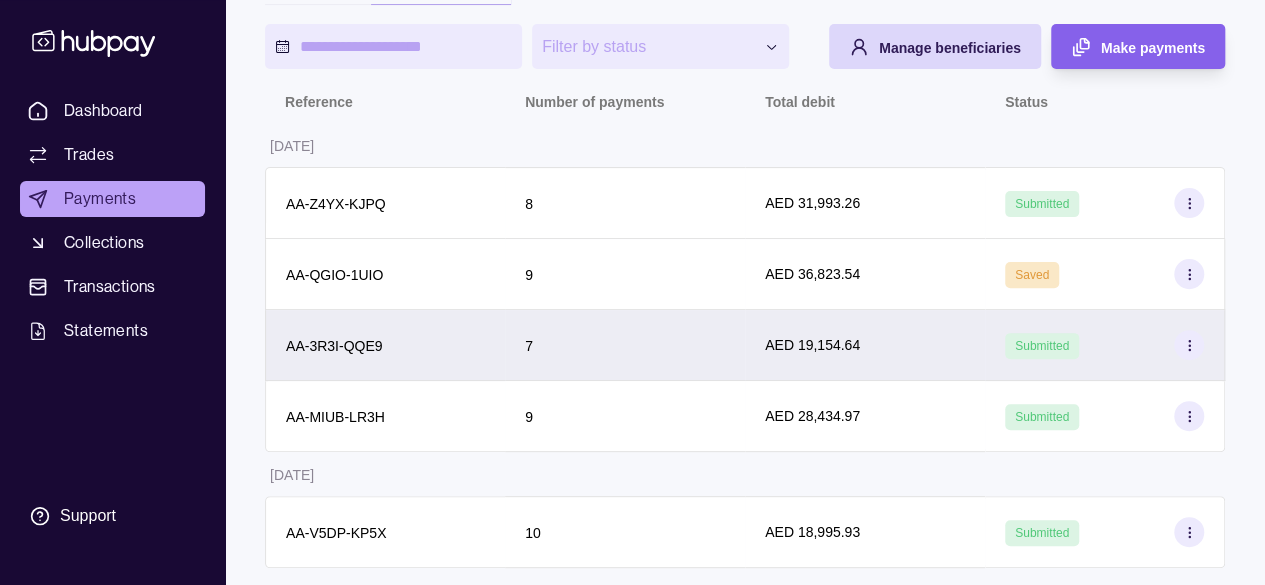 click on "7" at bounding box center [625, 345] 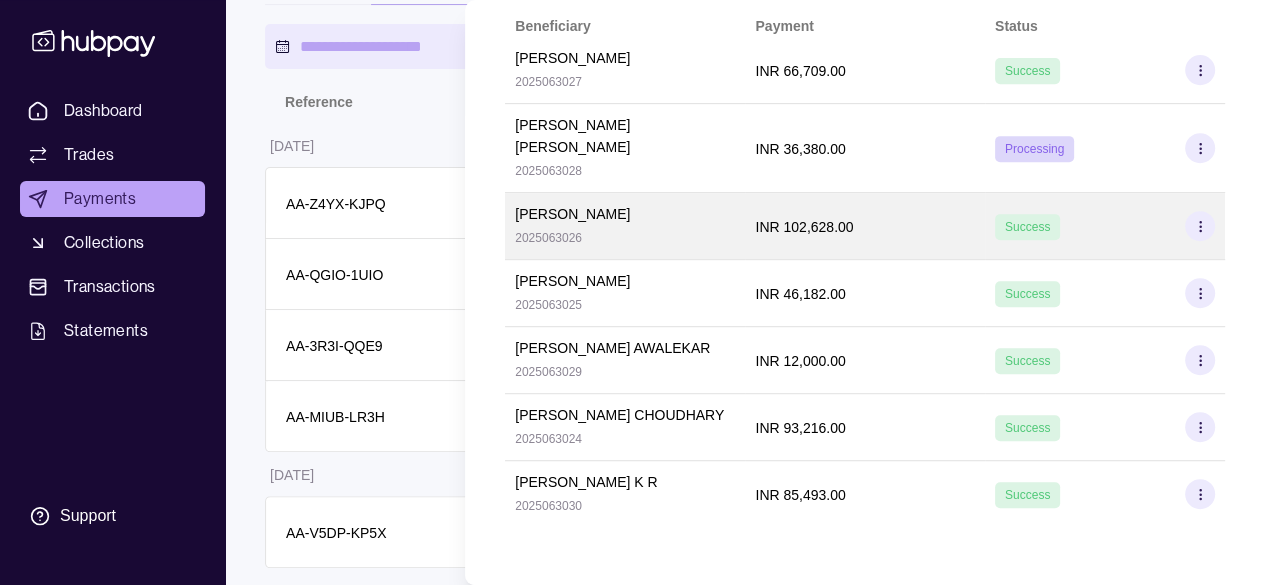 scroll, scrollTop: 0, scrollLeft: 0, axis: both 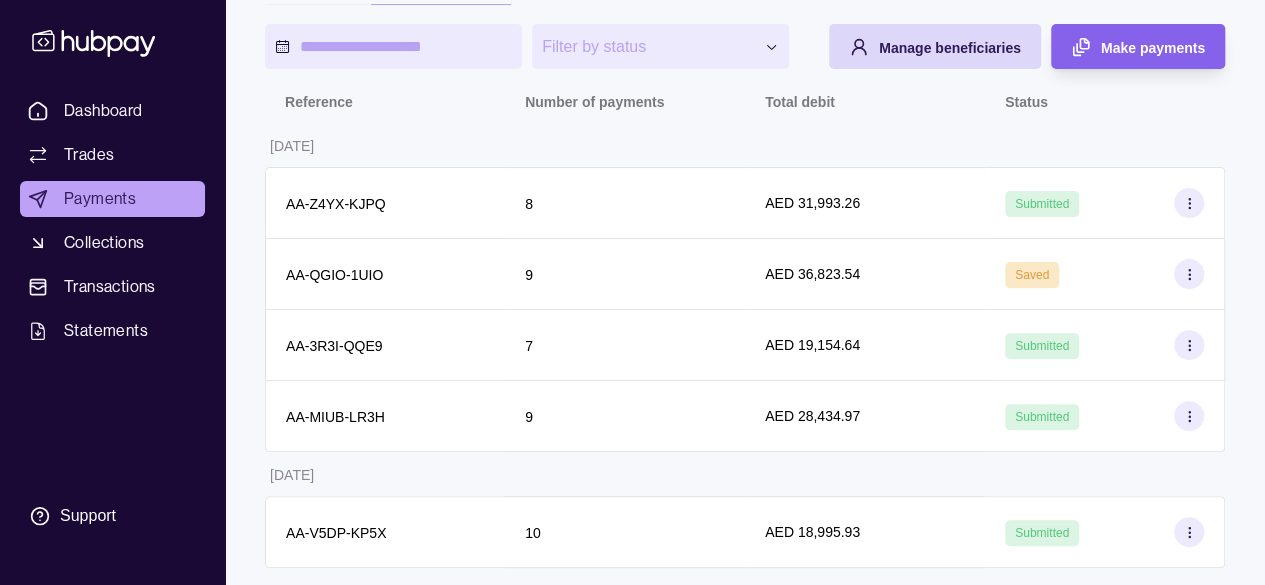 click on "**********" at bounding box center (632, 192) 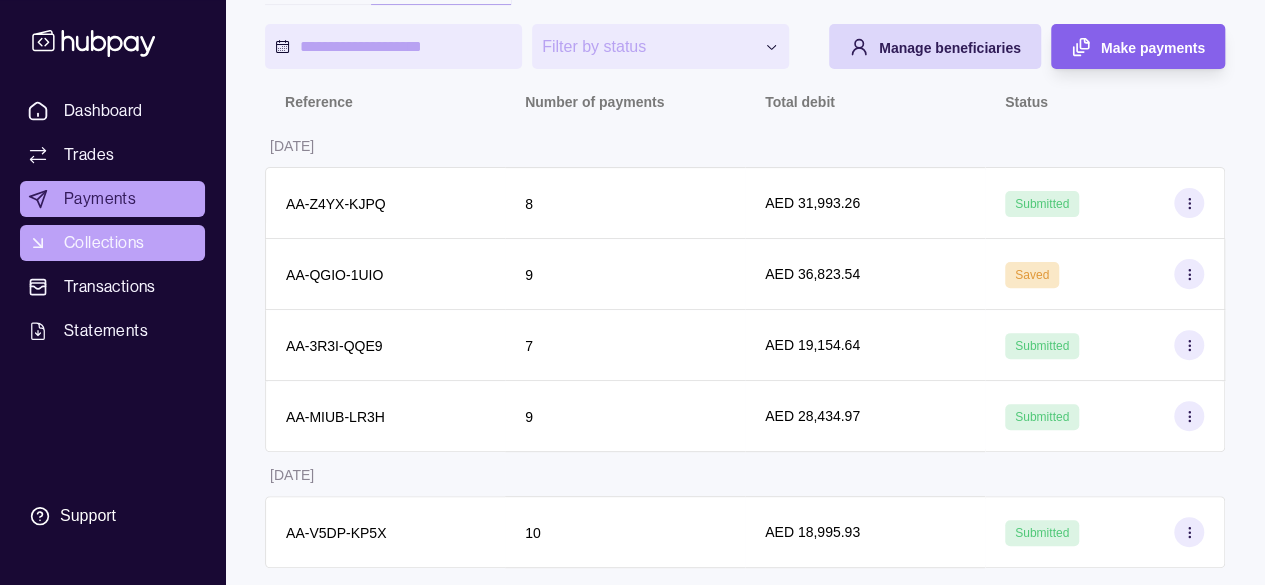 click on "Collections" at bounding box center [104, 243] 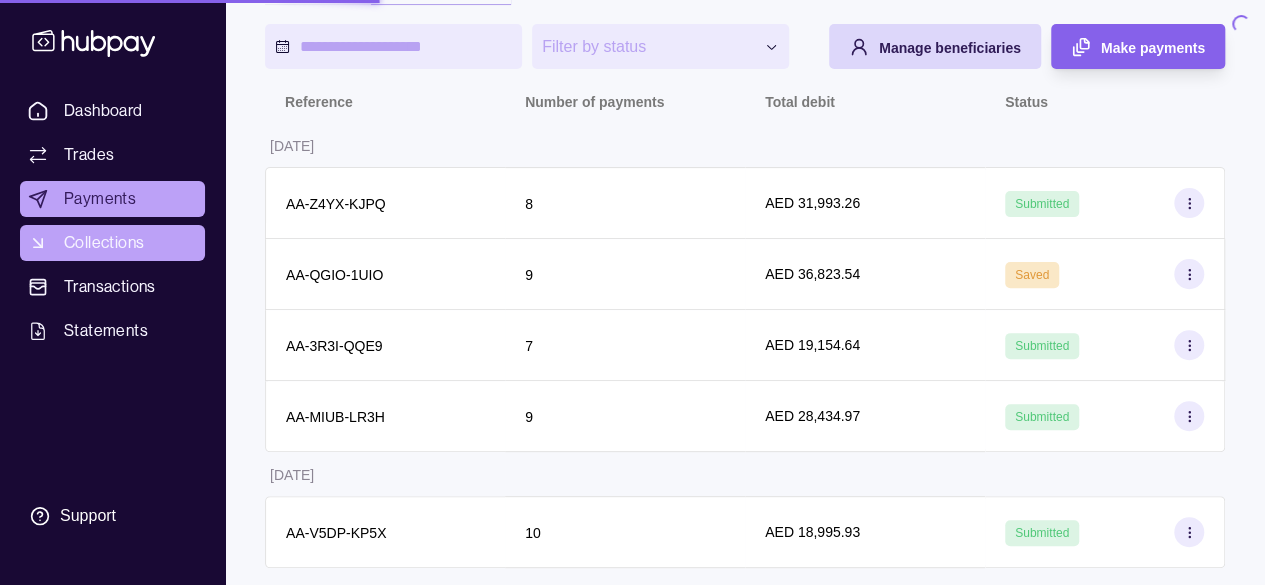 scroll, scrollTop: 0, scrollLeft: 0, axis: both 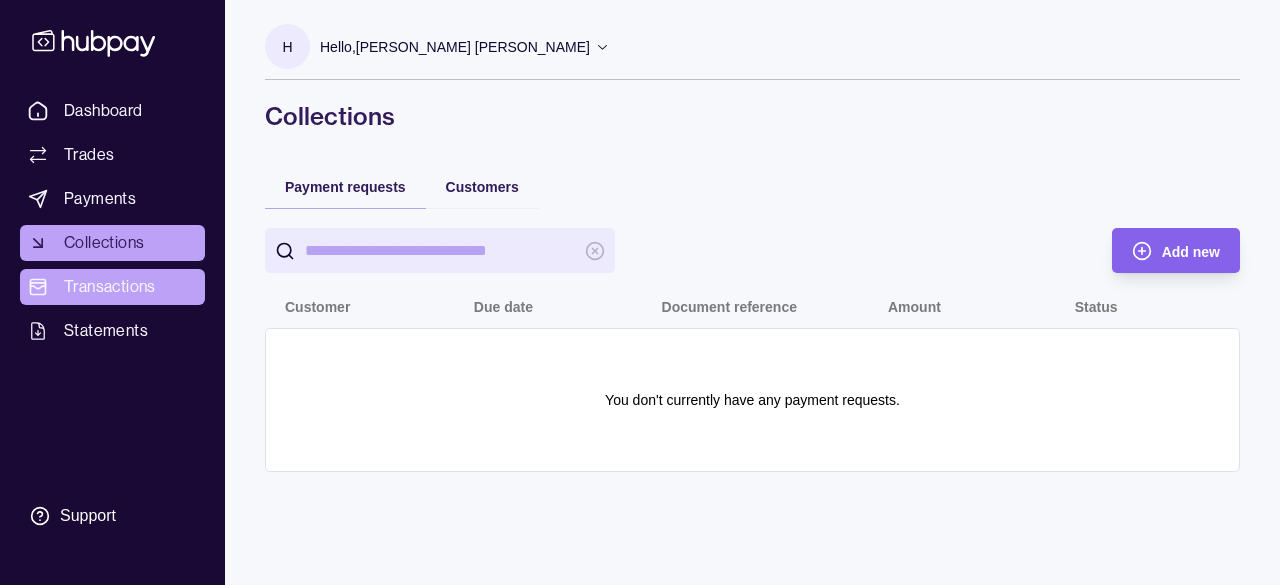click on "Transactions" at bounding box center [110, 287] 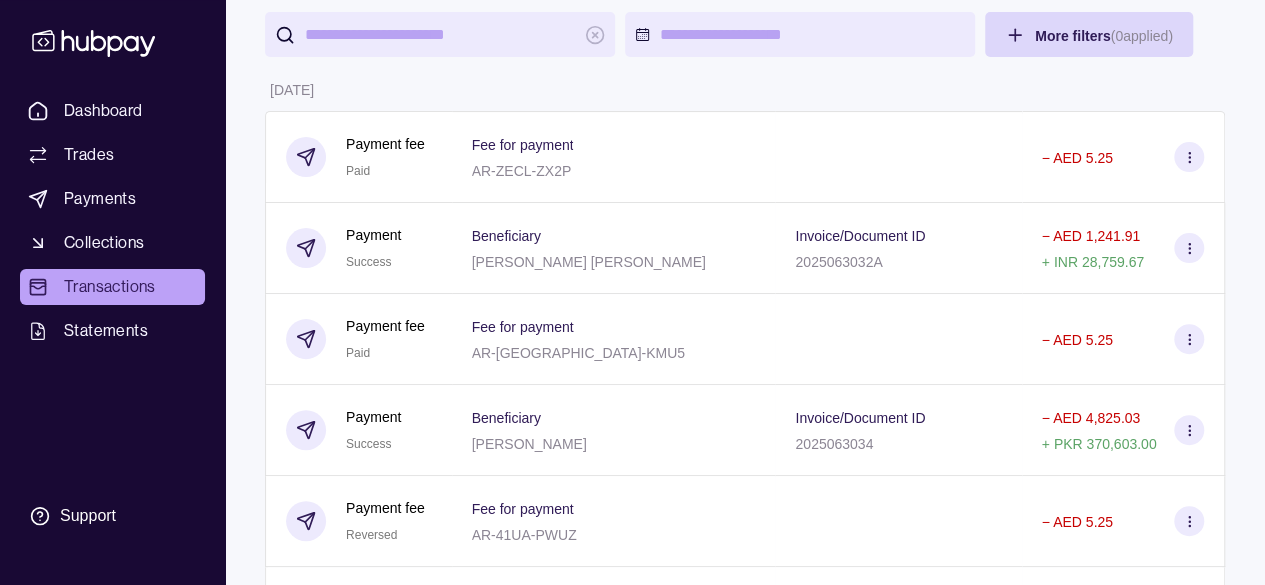 scroll, scrollTop: 0, scrollLeft: 0, axis: both 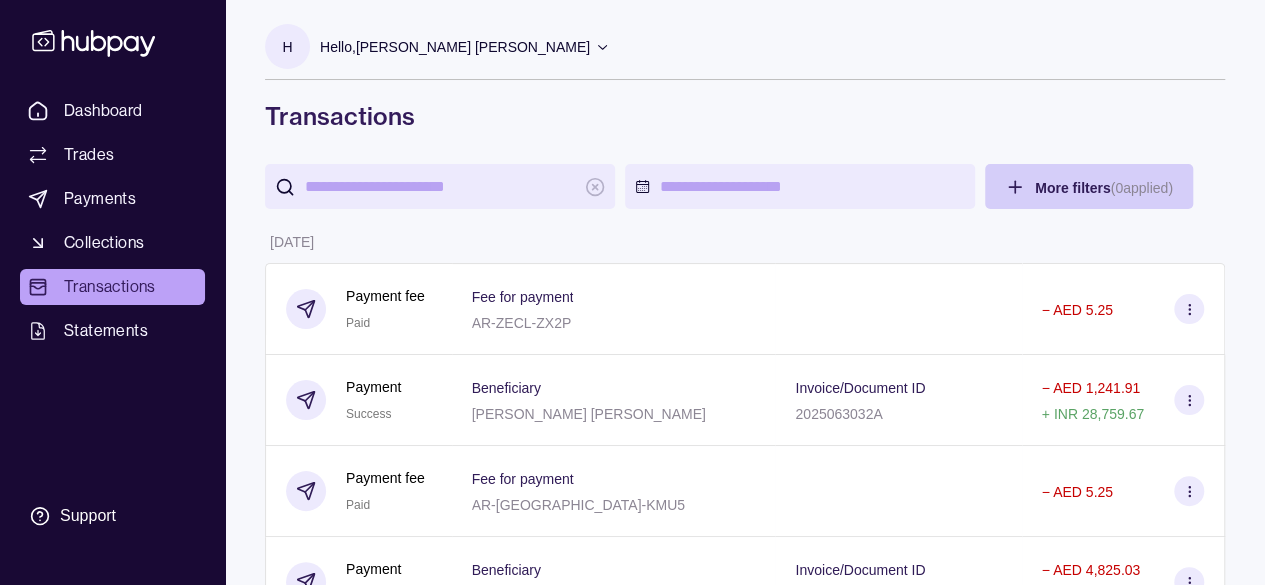 click on "Dashboard Trades Payments Collections Transactions Statements Support H Hello,  [PERSON_NAME] [PERSON_NAME] SUDO Consultants FZ LLC Account Terms and conditions Privacy policy Sign out Transactions More filters  ( 0  applied) Details Amount [DATE] Payment fee Paid Fee for payment AR-ZECL-ZX2P −   AED 5.25 Payment Success Beneficiary [PERSON_NAME] [PERSON_NAME] Invoice/Document ID 2025063032A −   AED 1,241.91 +   INR 28,759.67 Payment fee Paid Fee for payment AR-7UJL-KMU5 −   AED 5.25 Payment Success Beneficiary [PERSON_NAME] Invoice/Document ID 2025063034 −   AED 4,825.03 +   PKR 370,603.00 Payment fee Reversed Fee for payment AR-41UA-PWUZ −   AED 5.25 Payment Failed Beneficiary [PERSON_NAME] Invoice/Document ID 2025063034 −   AED 4,825.03 +   PKR 370,603.00 [DATE] Payment fee Paid Fee for payment AR-PZIV-VBSS −   AED 5.25 Payment Success Beneficiary [PERSON_NAME] Invoice/Document ID 2025063035 −   AED 4,825.03 +   PKR 370,603.00 Deposit Success Sender account [FINANCIAL_ID] +" at bounding box center [632, 3928] 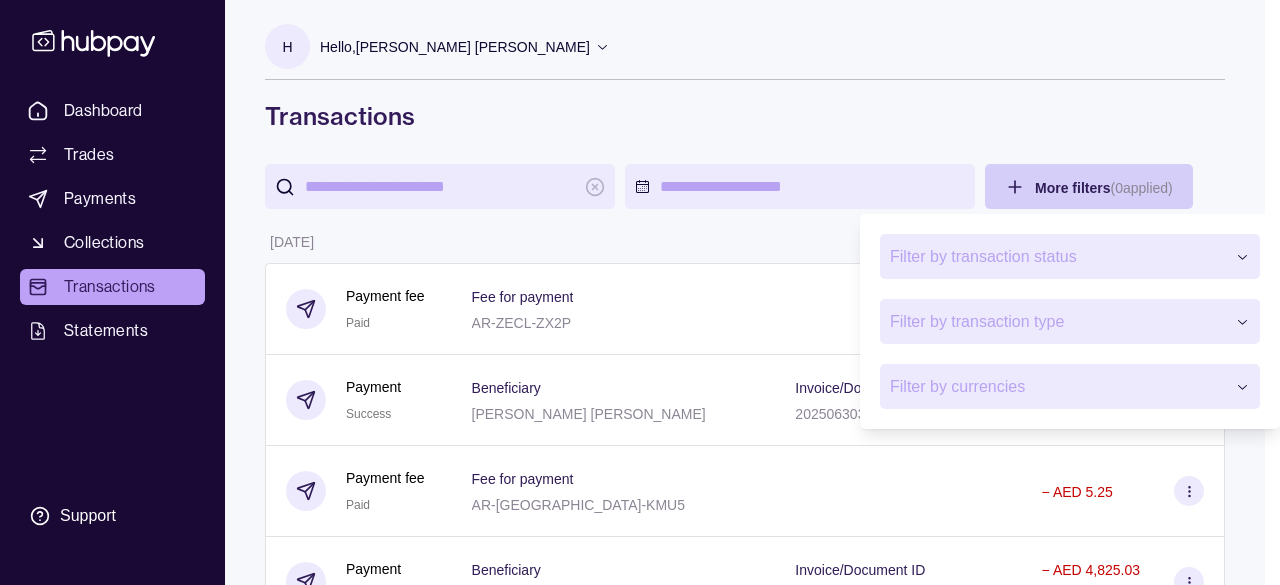click on "Dashboard Trades Payments Collections Transactions Statements Support H Hello,  [PERSON_NAME] [PERSON_NAME] SUDO Consultants FZ LLC Account Terms and conditions Privacy policy Sign out Transactions More filters  ( 0  applied) Details Amount [DATE] Payment fee Paid Fee for payment AR-ZECL-ZX2P −   AED 5.25 Payment Success Beneficiary [PERSON_NAME] [PERSON_NAME] Invoice/Document ID 2025063032A −   AED 1,241.91 +   INR 28,759.67 Payment fee Paid Fee for payment AR-7UJL-KMU5 −   AED 5.25 Payment Success Beneficiary [PERSON_NAME] Invoice/Document ID 2025063034 −   AED 4,825.03 +   PKR 370,603.00 Payment fee Reversed Fee for payment AR-41UA-PWUZ −   AED 5.25 Payment Failed Beneficiary [PERSON_NAME] Invoice/Document ID 2025063034 −   AED 4,825.03 +   PKR 370,603.00 [DATE] Payment fee Paid Fee for payment AR-PZIV-VBSS −   AED 5.25 Payment Success Beneficiary [PERSON_NAME] Invoice/Document ID 2025063035 −   AED 4,825.03 +   PKR 370,603.00 Deposit Success Sender account [FINANCIAL_ID] +" at bounding box center (640, 3928) 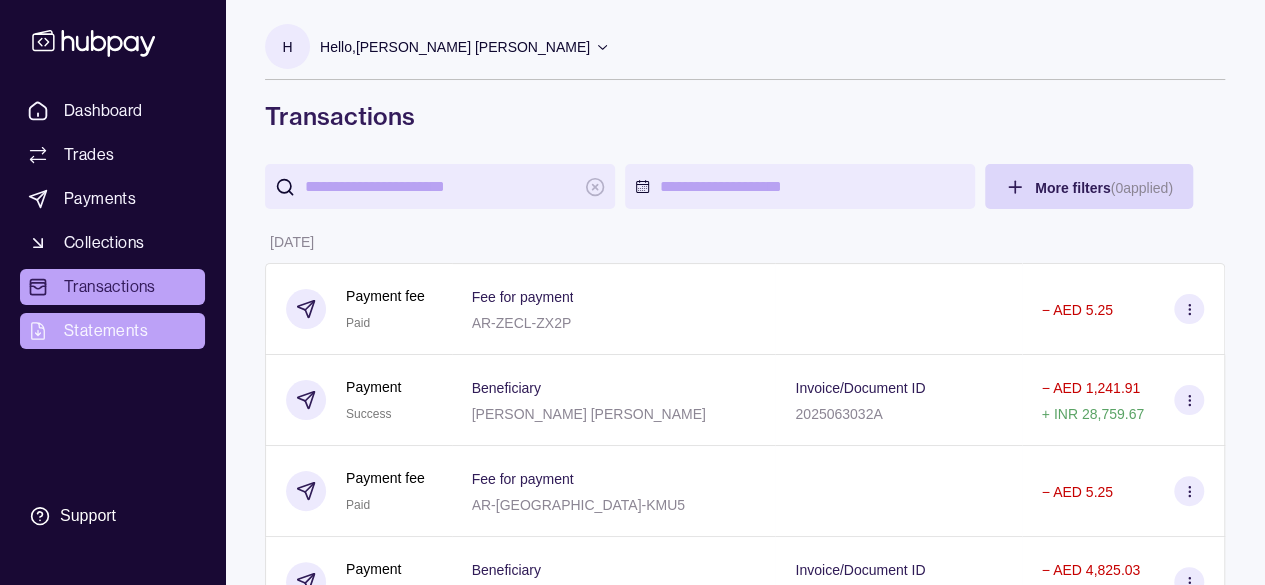 click on "Statements" at bounding box center [106, 331] 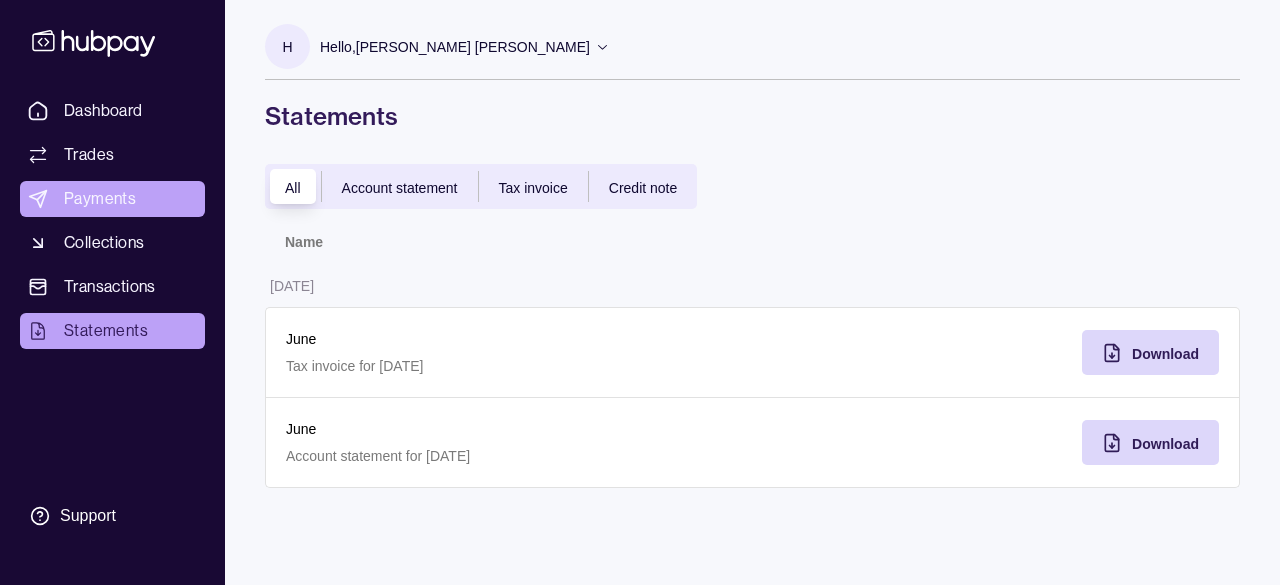 click on "Payments" at bounding box center (100, 199) 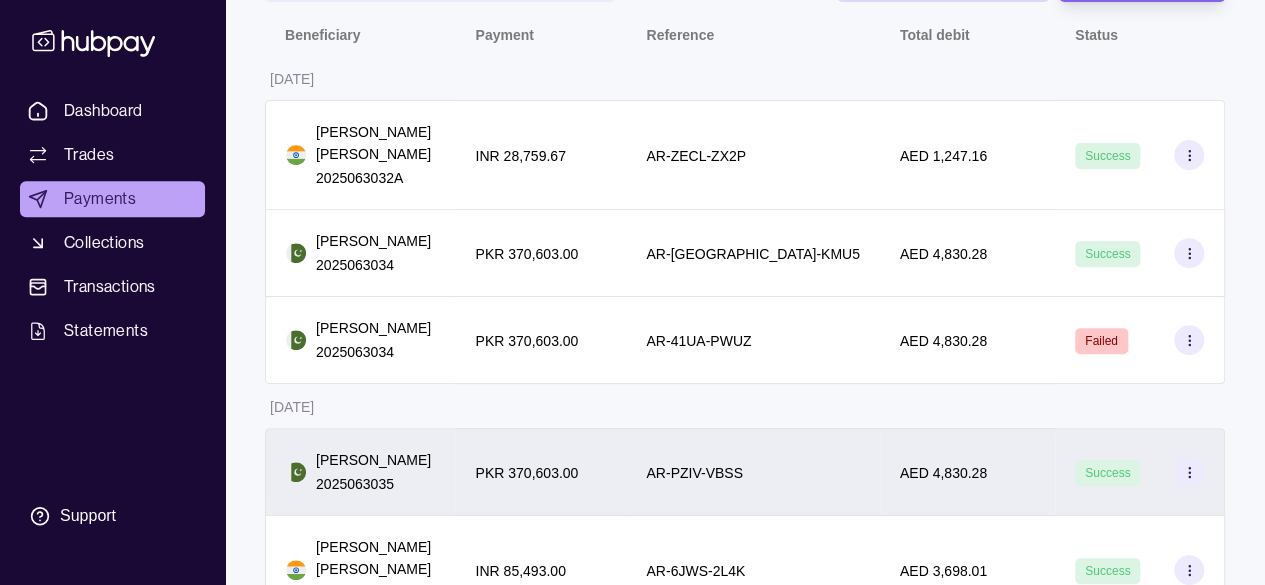 scroll, scrollTop: 0, scrollLeft: 0, axis: both 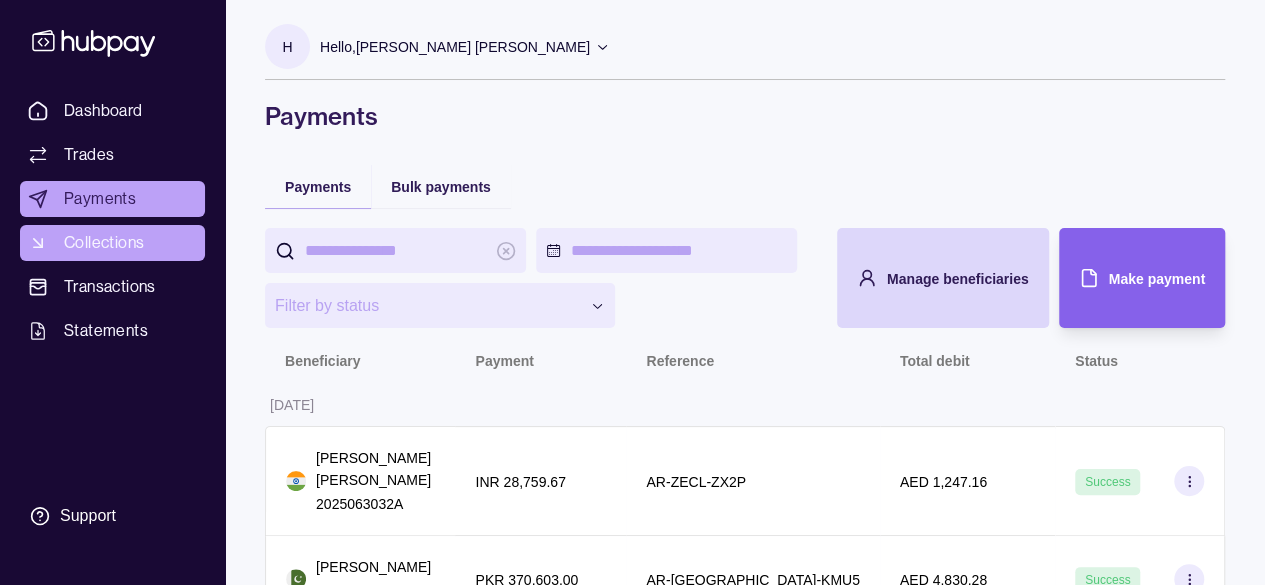 click on "Collections" at bounding box center [104, 243] 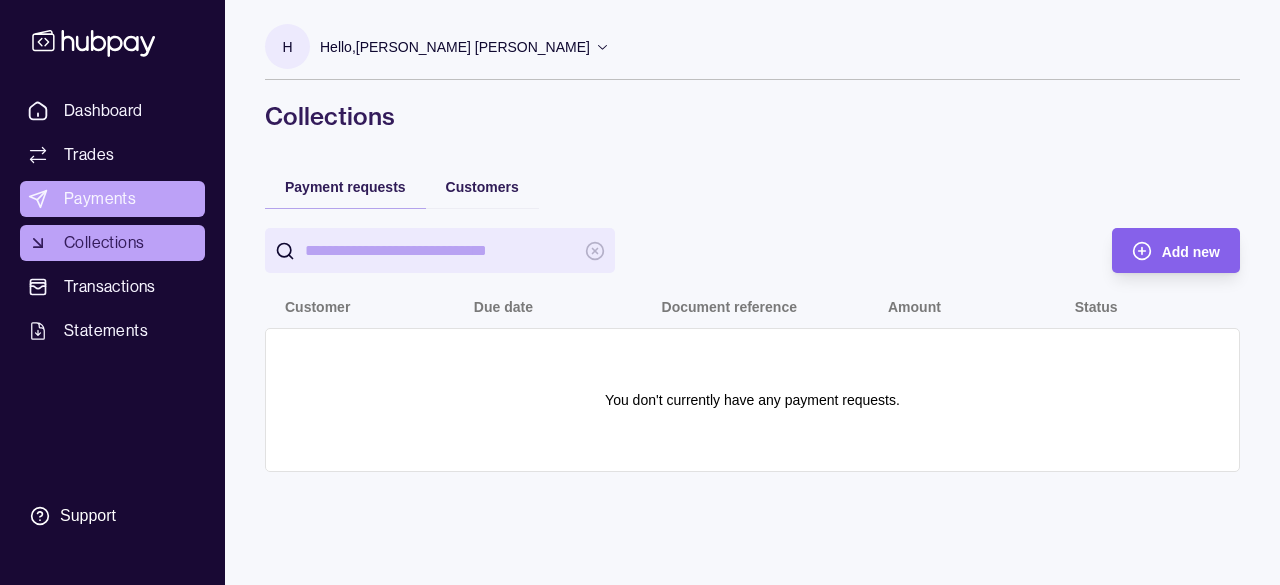 click on "Payments" at bounding box center [112, 199] 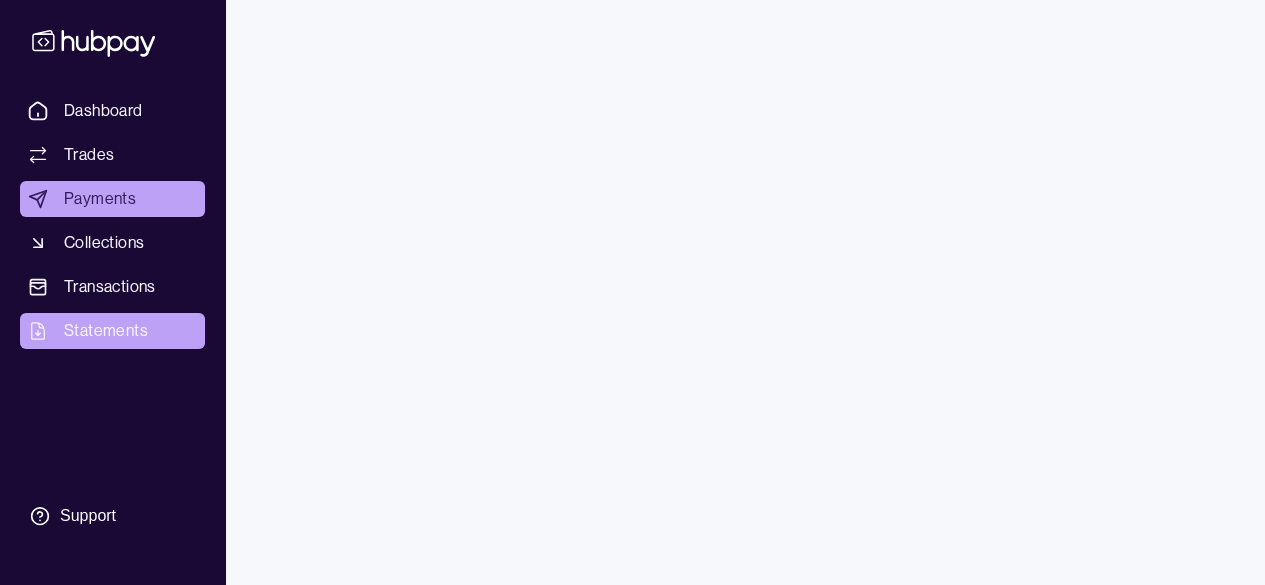 click on "Statements" at bounding box center [106, 331] 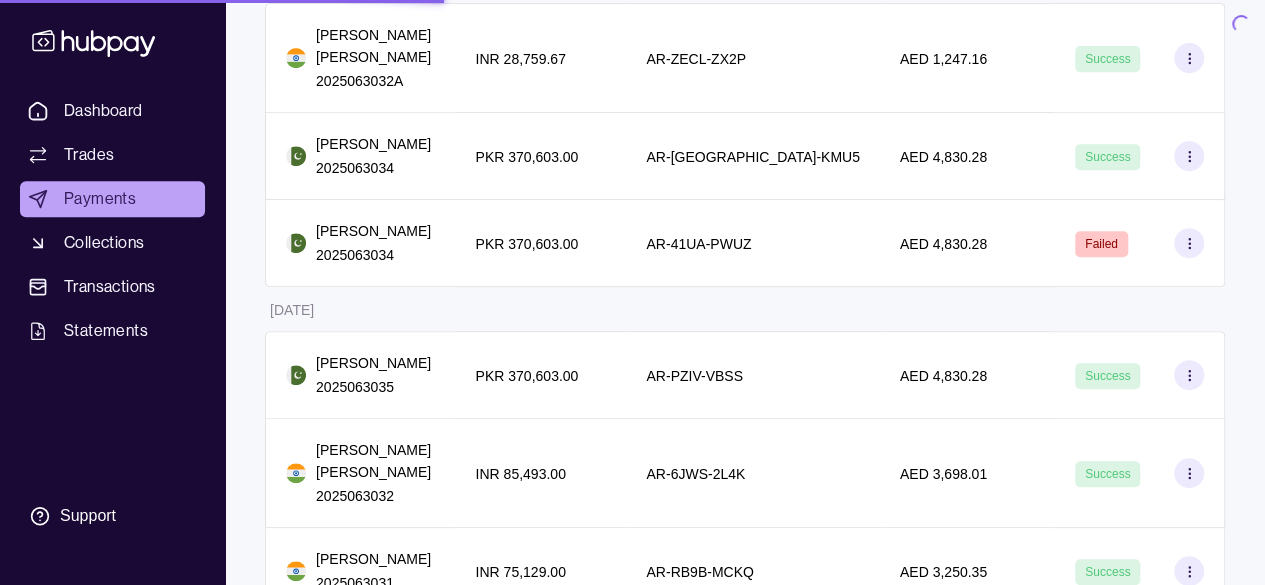 scroll, scrollTop: 424, scrollLeft: 0, axis: vertical 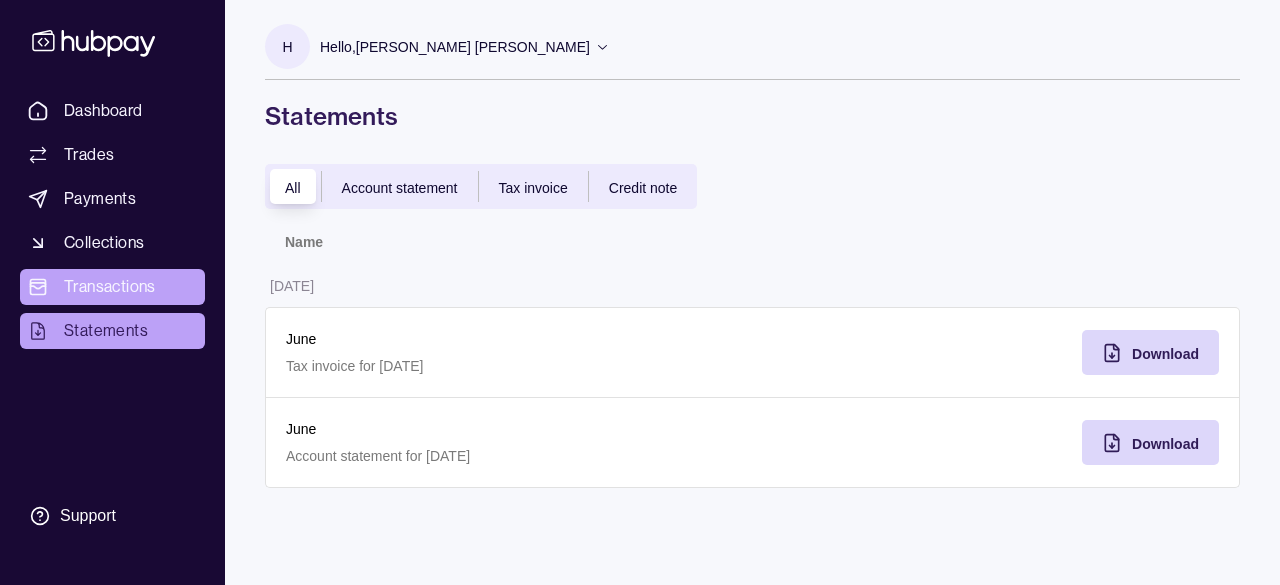 click on "Transactions" at bounding box center (110, 287) 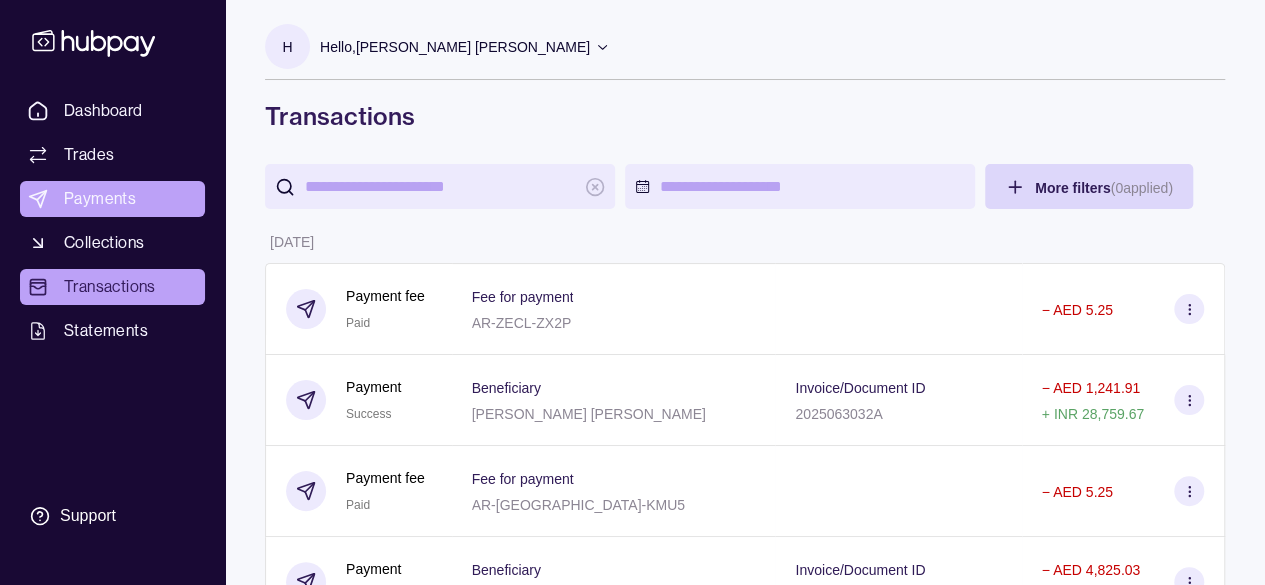 click on "Payments" at bounding box center [100, 199] 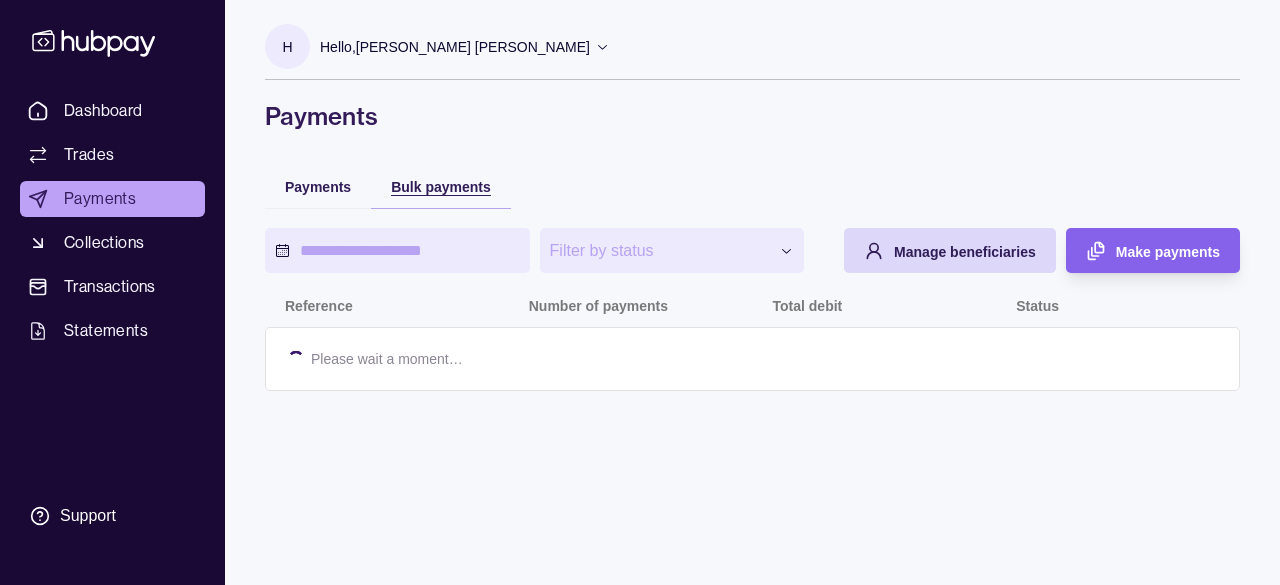 click on "Bulk payments" at bounding box center [441, 186] 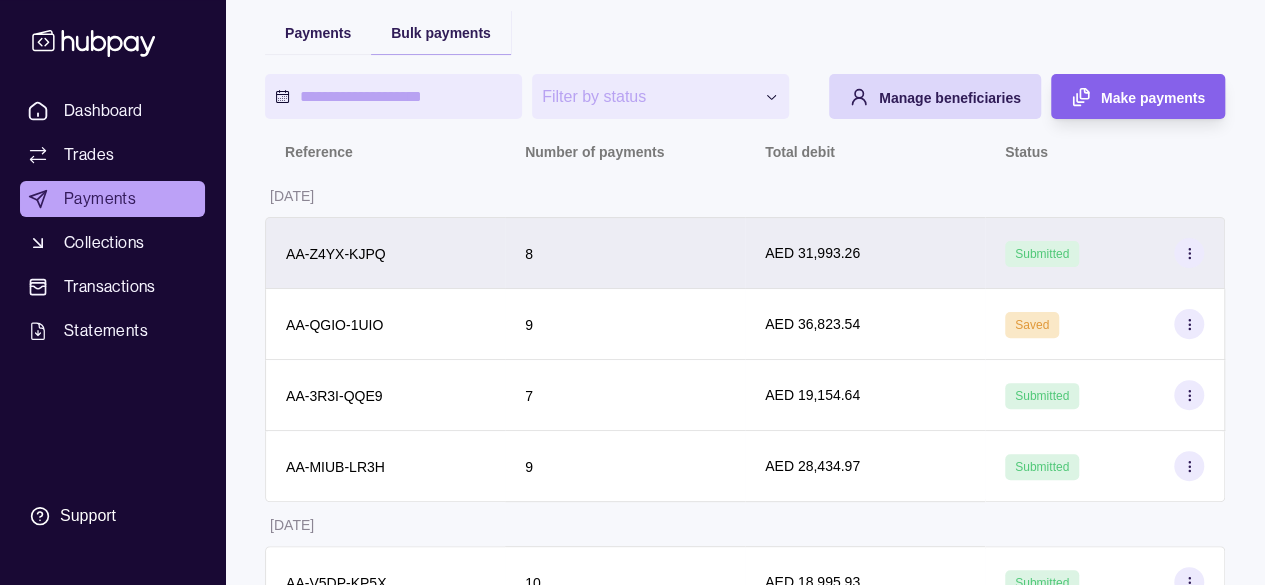 scroll, scrollTop: 204, scrollLeft: 0, axis: vertical 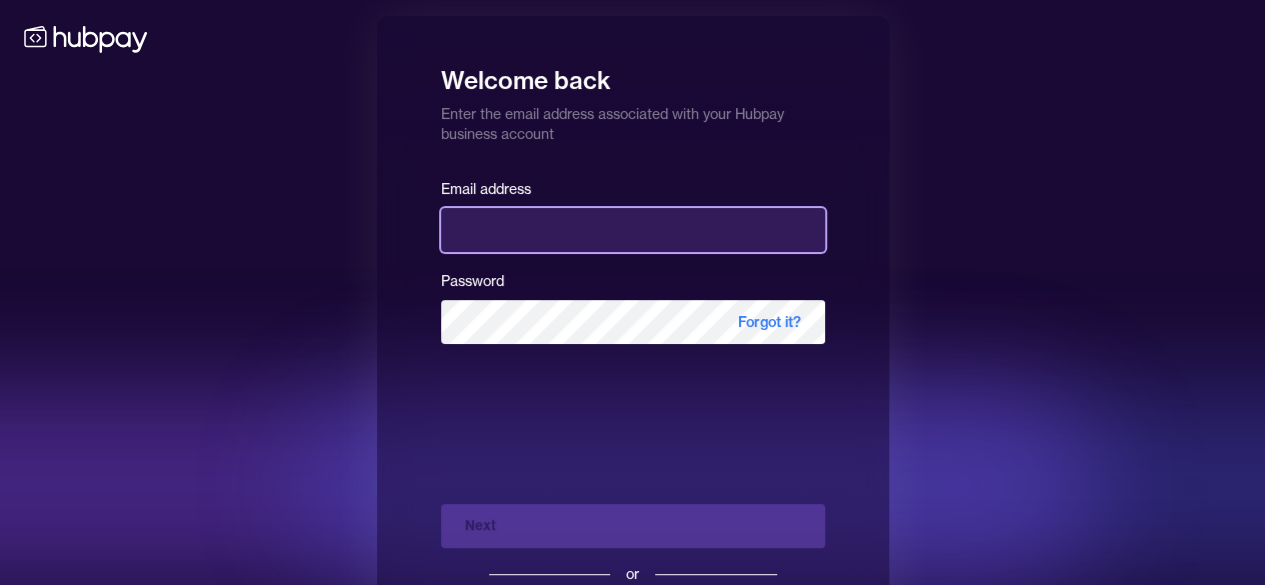 click at bounding box center (633, 230) 